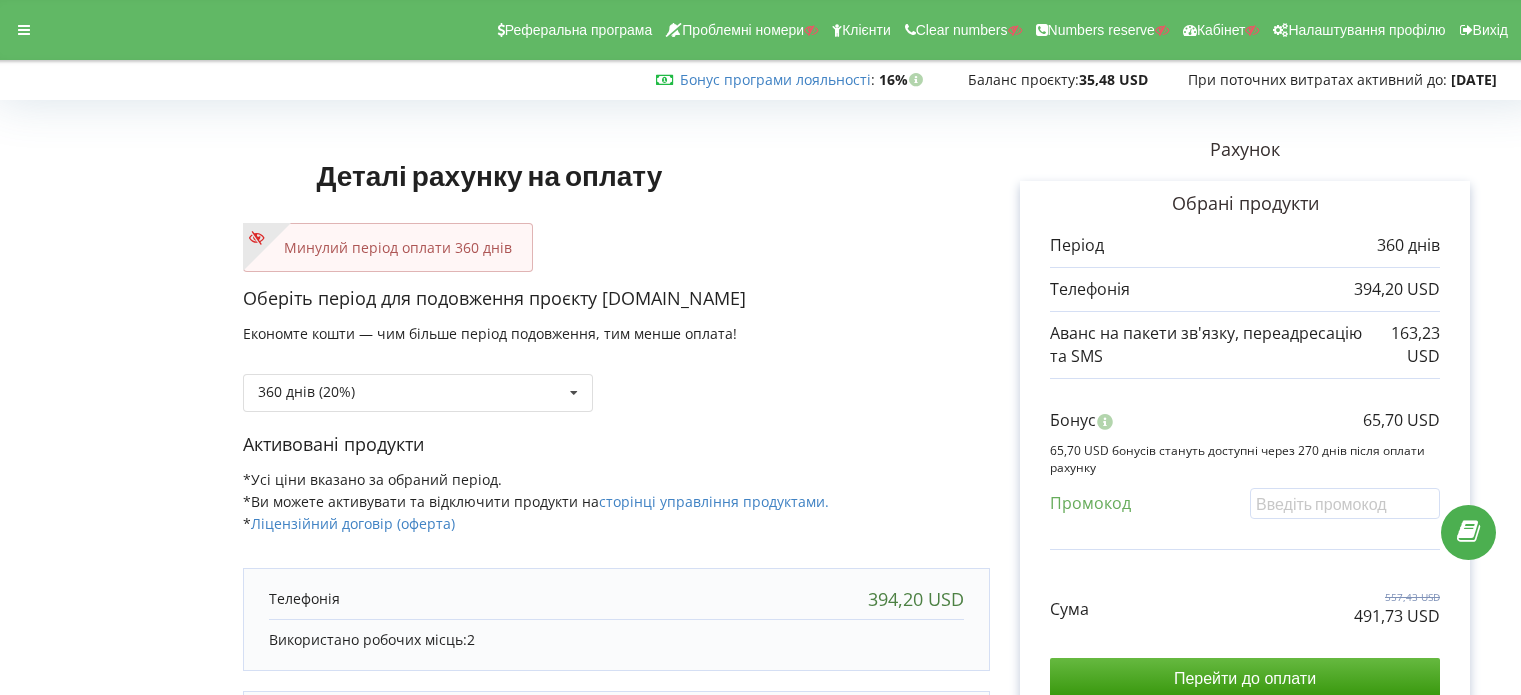 scroll, scrollTop: 0, scrollLeft: 0, axis: both 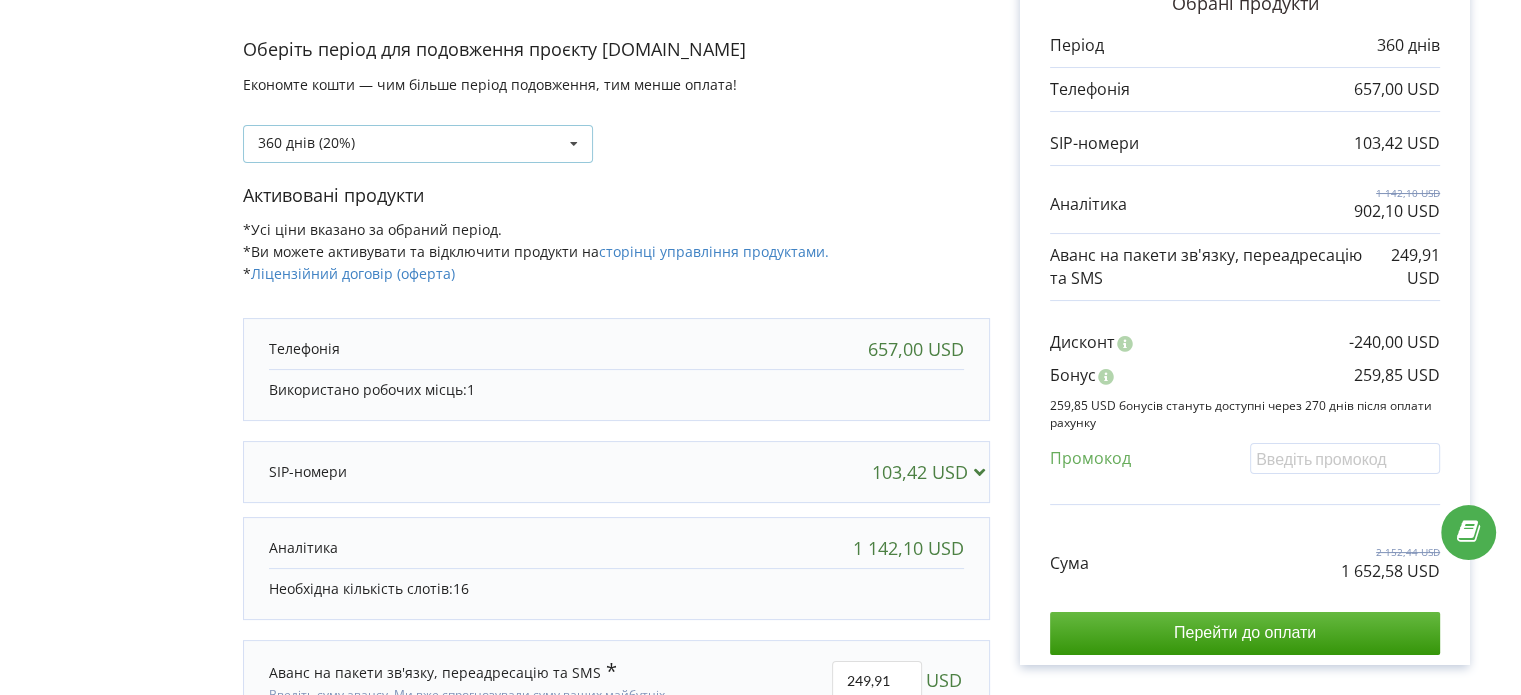 click on "360 днів
(20%)
Поповнити баланс без подовження" at bounding box center [418, 144] 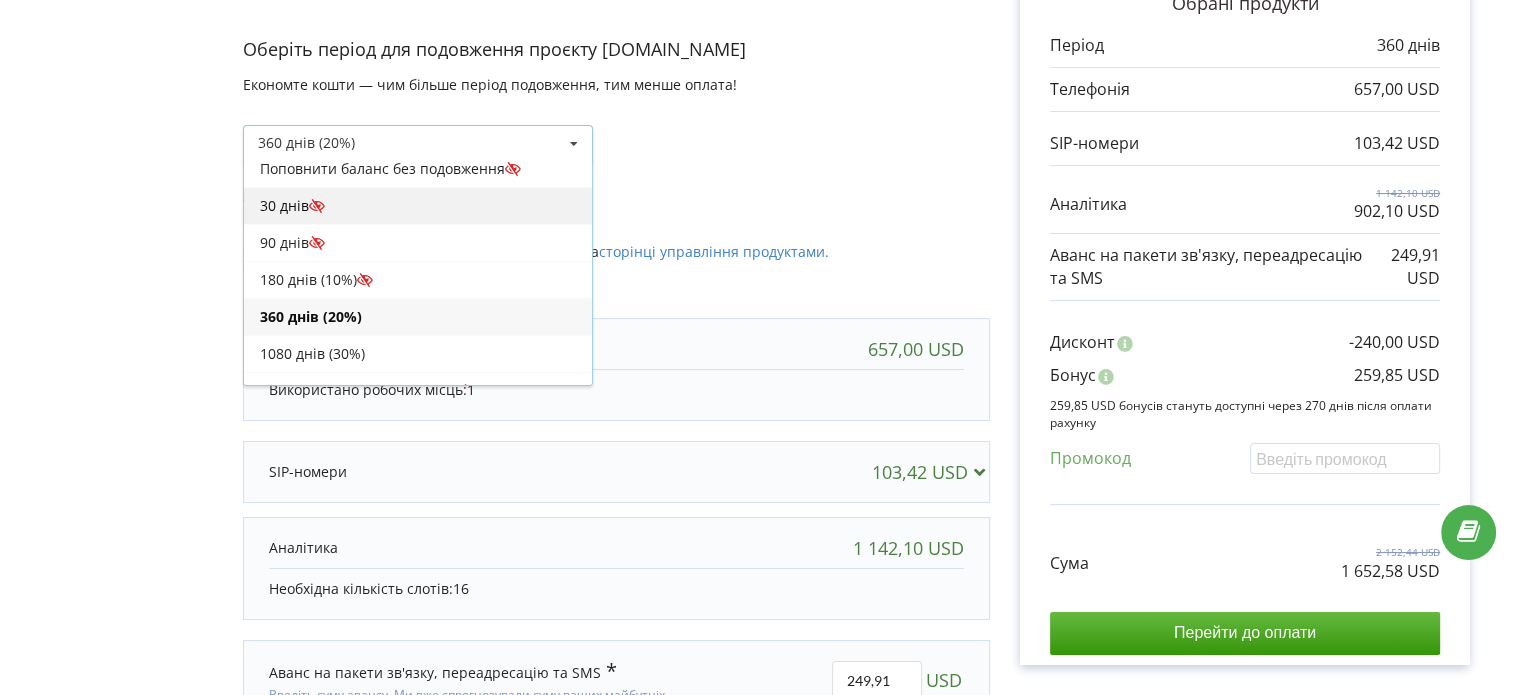scroll, scrollTop: 0, scrollLeft: 0, axis: both 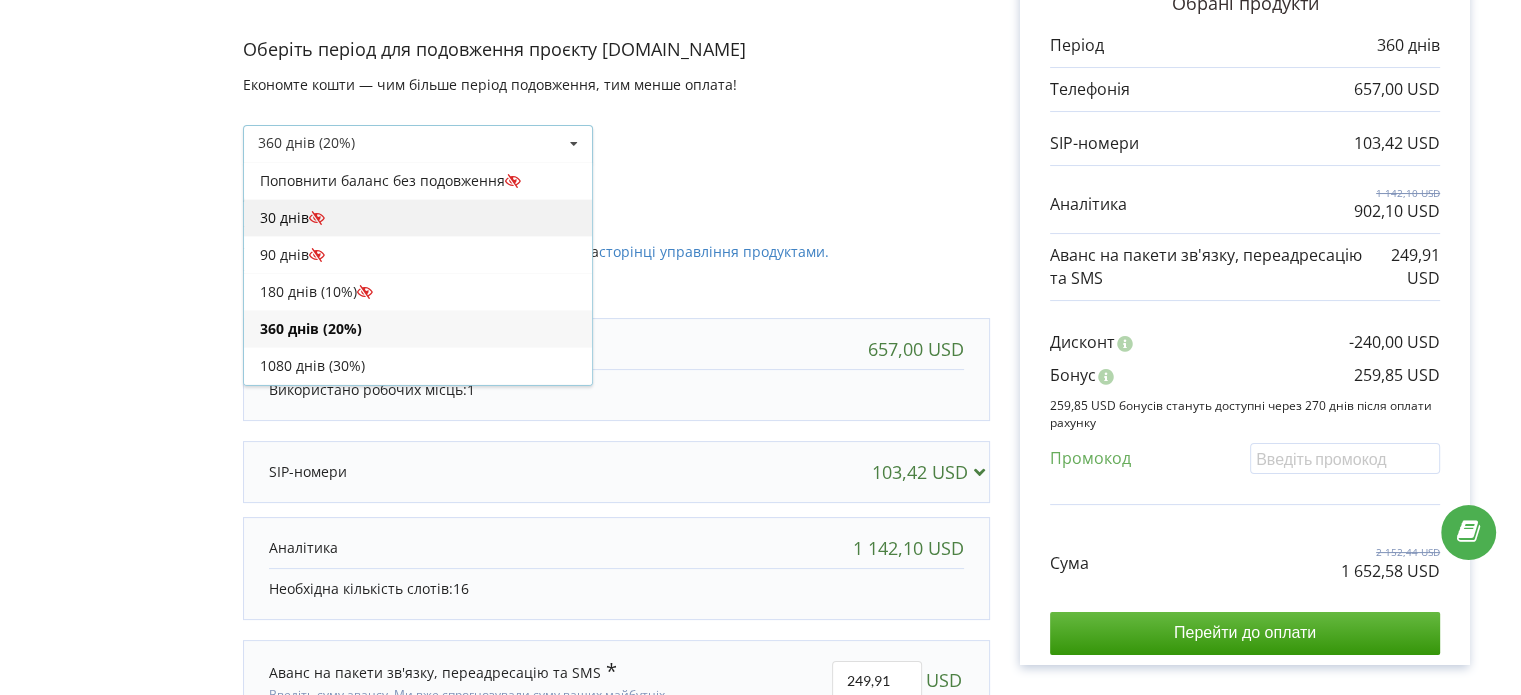 click on "30 днів" at bounding box center (418, 217) 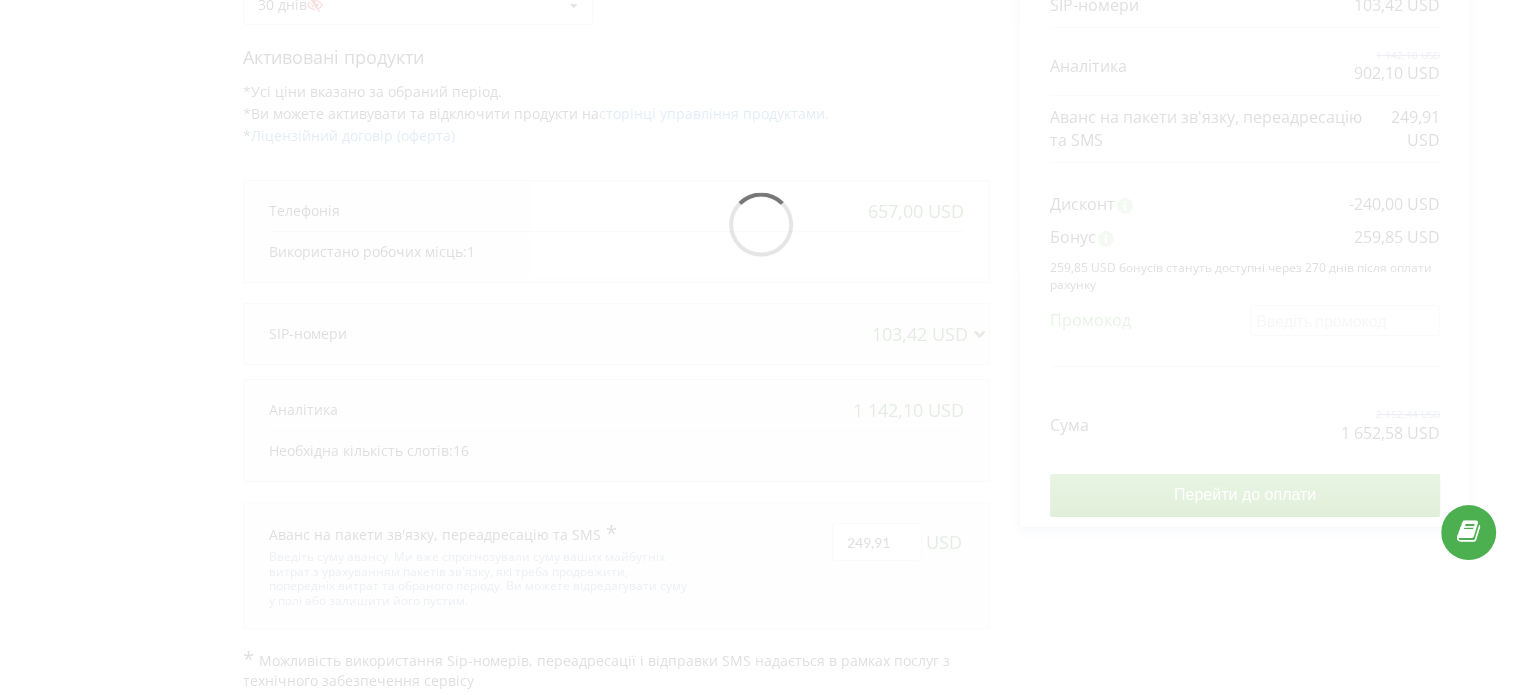 scroll, scrollTop: 352, scrollLeft: 0, axis: vertical 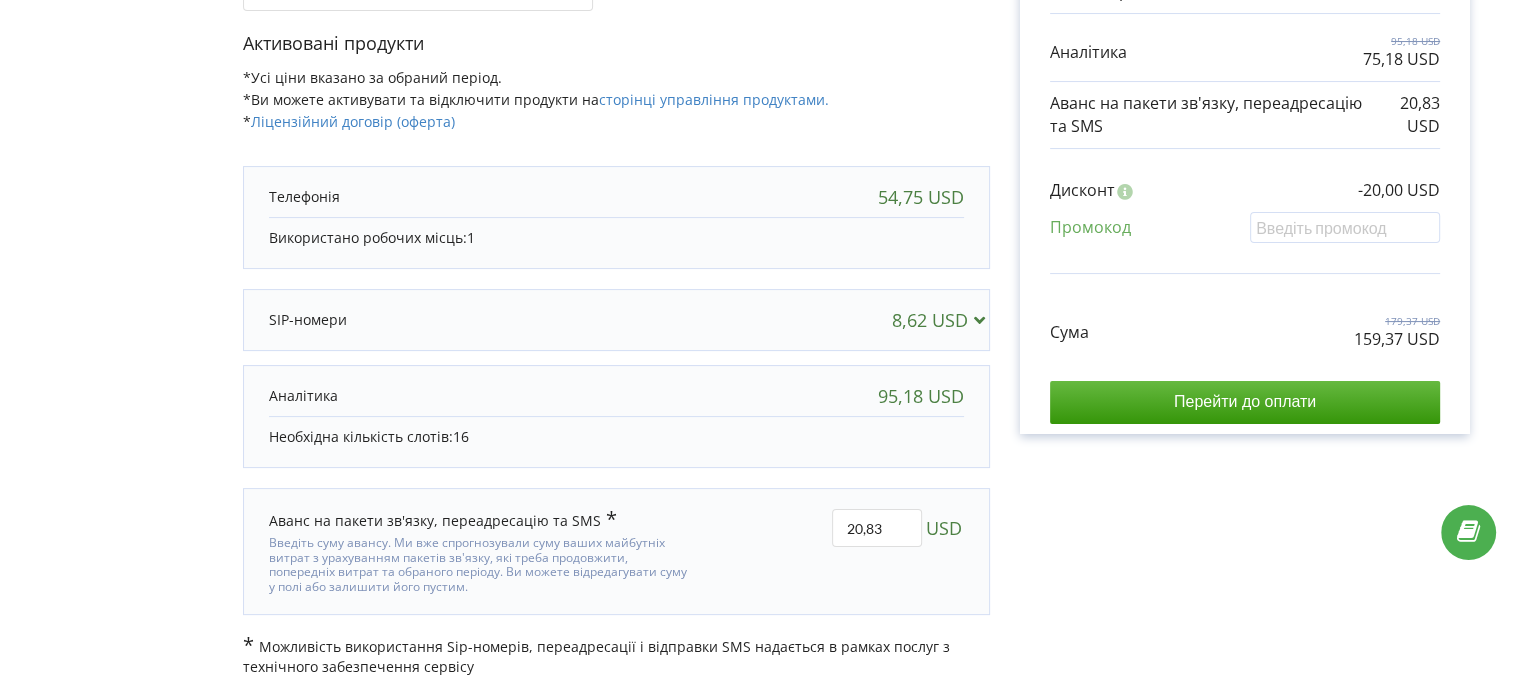 click on "Рахунок
Обрані продукти
Період
30 днів
54,75 USD
8,62 USD 95,18 USD 75,18 USD 20,83 USD" at bounding box center [1245, 216] 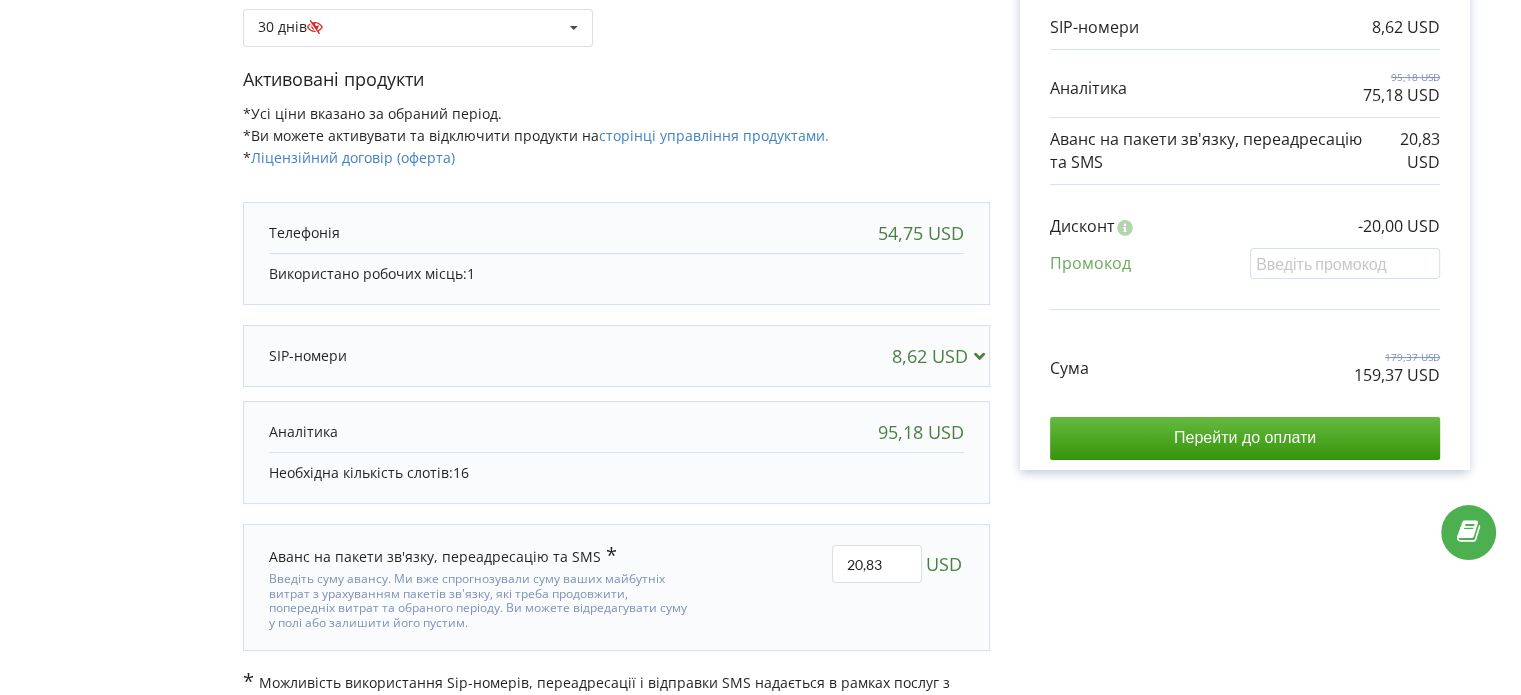 scroll, scrollTop: 352, scrollLeft: 0, axis: vertical 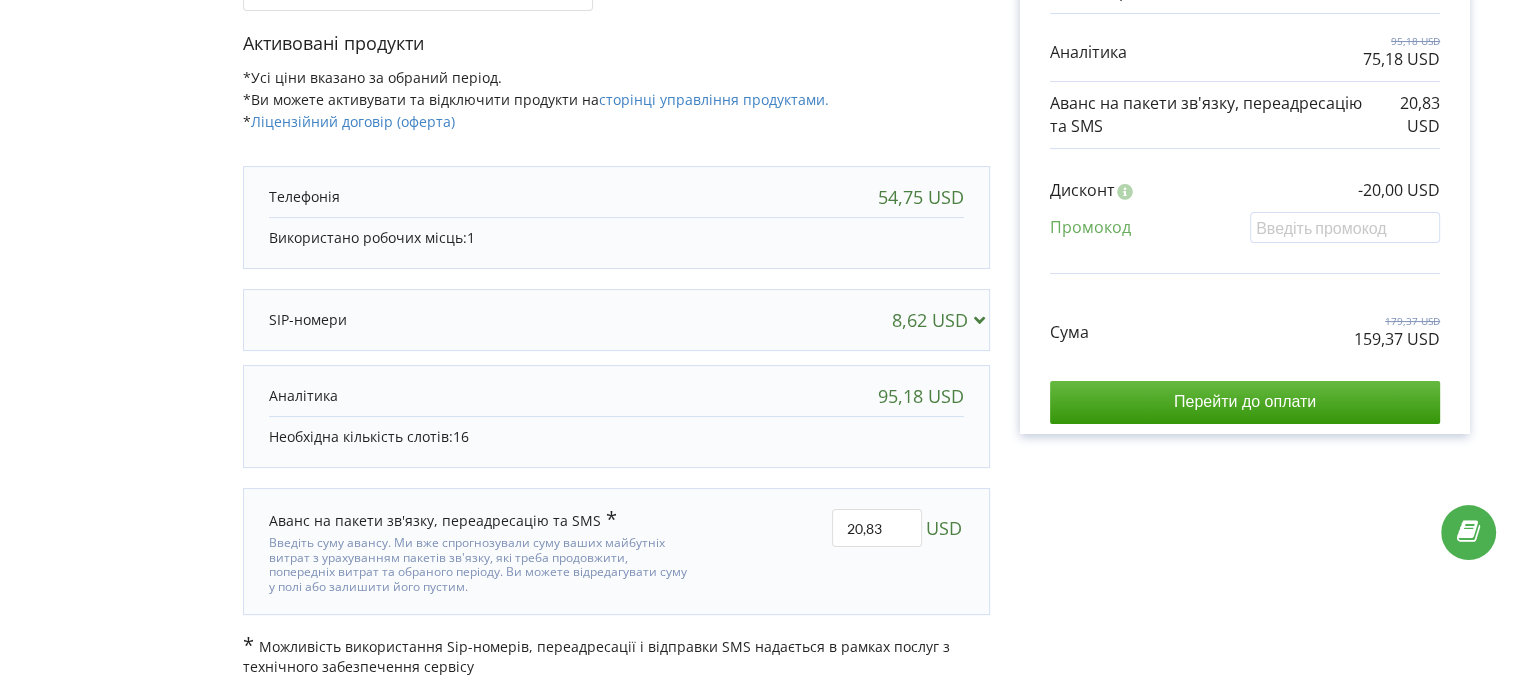 click on "Рахунок
Обрані продукти
Період
30 днів
54,75 USD
8,62 USD 95,18 USD 75,18 USD 20,83 USD" at bounding box center (1245, 216) 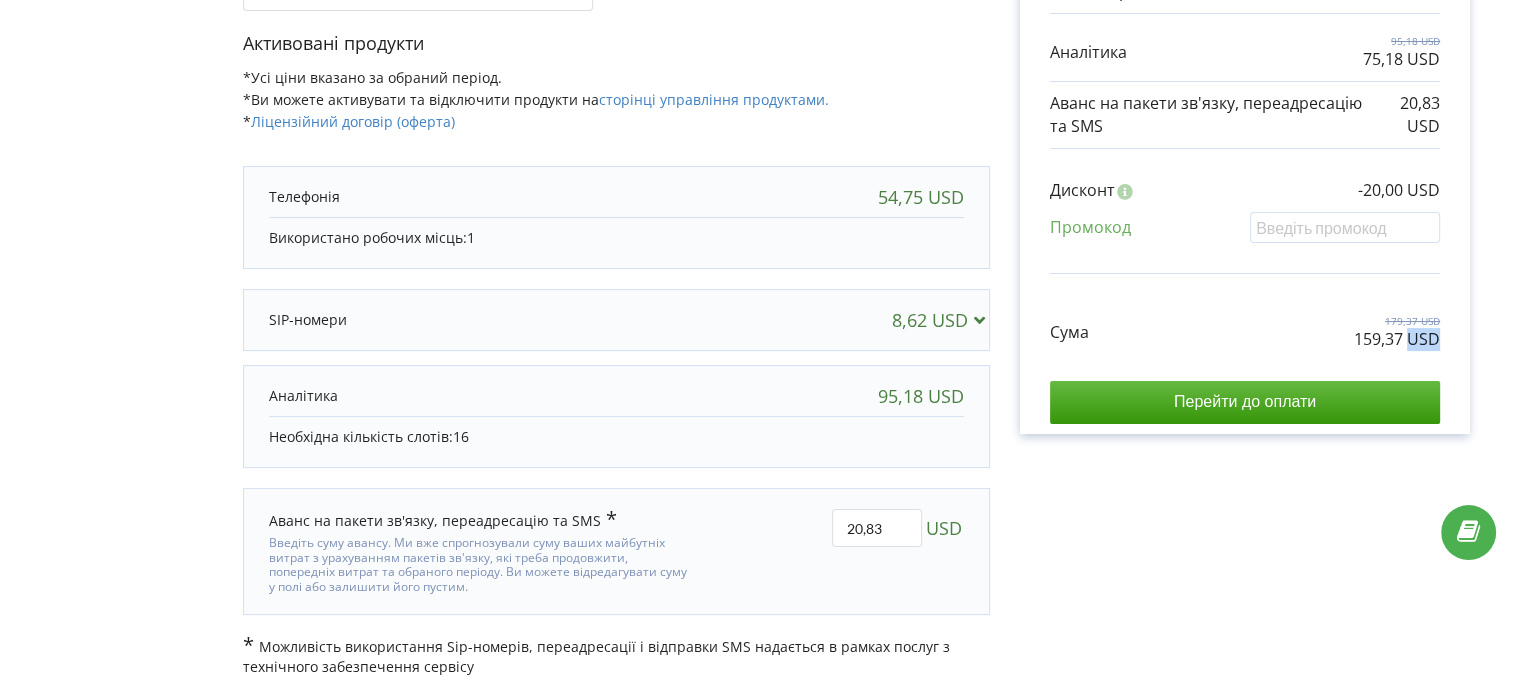 click on "Рахунок
Обрані продукти
Період
30 днів
54,75 USD
8,62 USD 95,18 USD 75,18 USD 20,83 USD" at bounding box center (1245, 216) 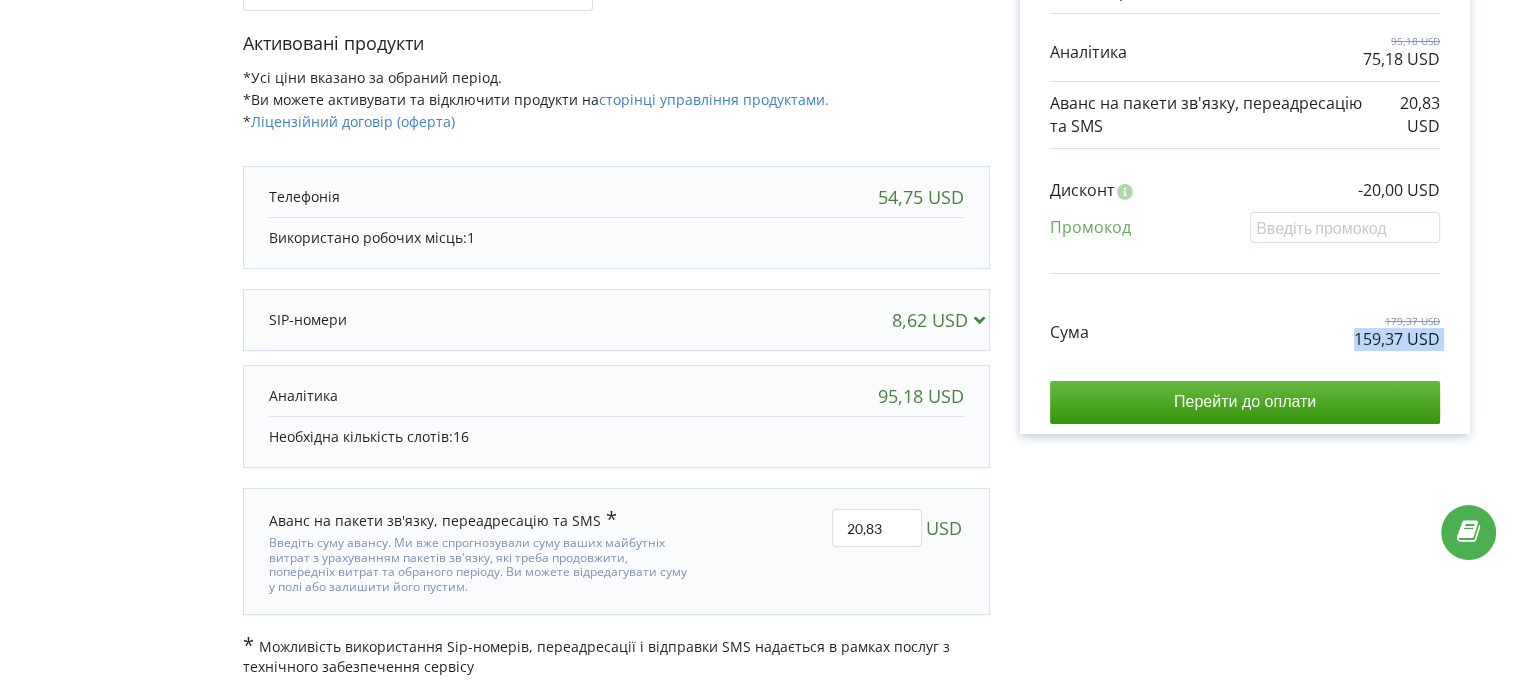 click on "Рахунок
Обрані продукти
Період
30 днів
54,75 USD
8,62 USD 95,18 USD 75,18 USD 20,83 USD" at bounding box center [1245, 216] 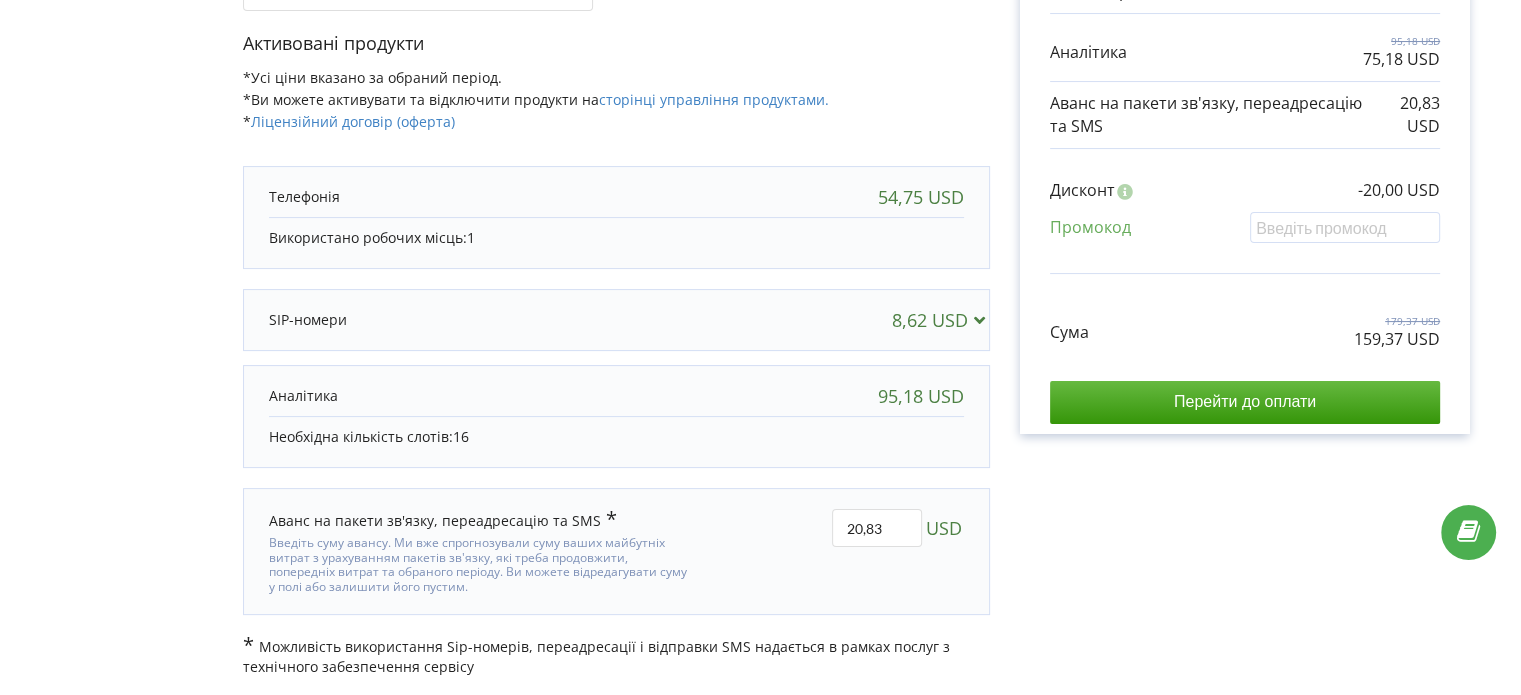click on "Рахунок
Обрані продукти
Період
30 днів
54,75 USD
8,62 USD 95,18 USD 75,18 USD 20,83 USD" at bounding box center [1245, 216] 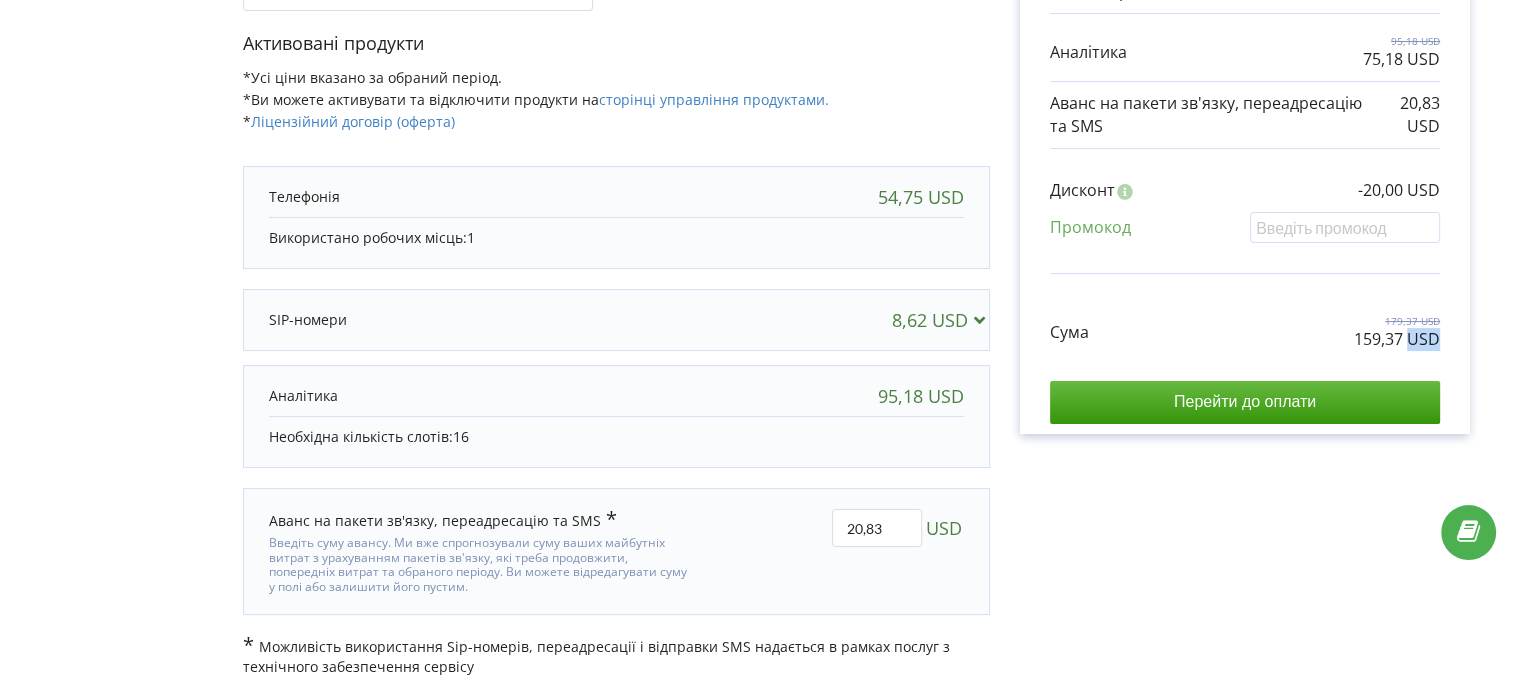 click on "Рахунок
Обрані продукти
Період
30 днів
54,75 USD
8,62 USD 95,18 USD 75,18 USD 20,83 USD" at bounding box center [1245, 216] 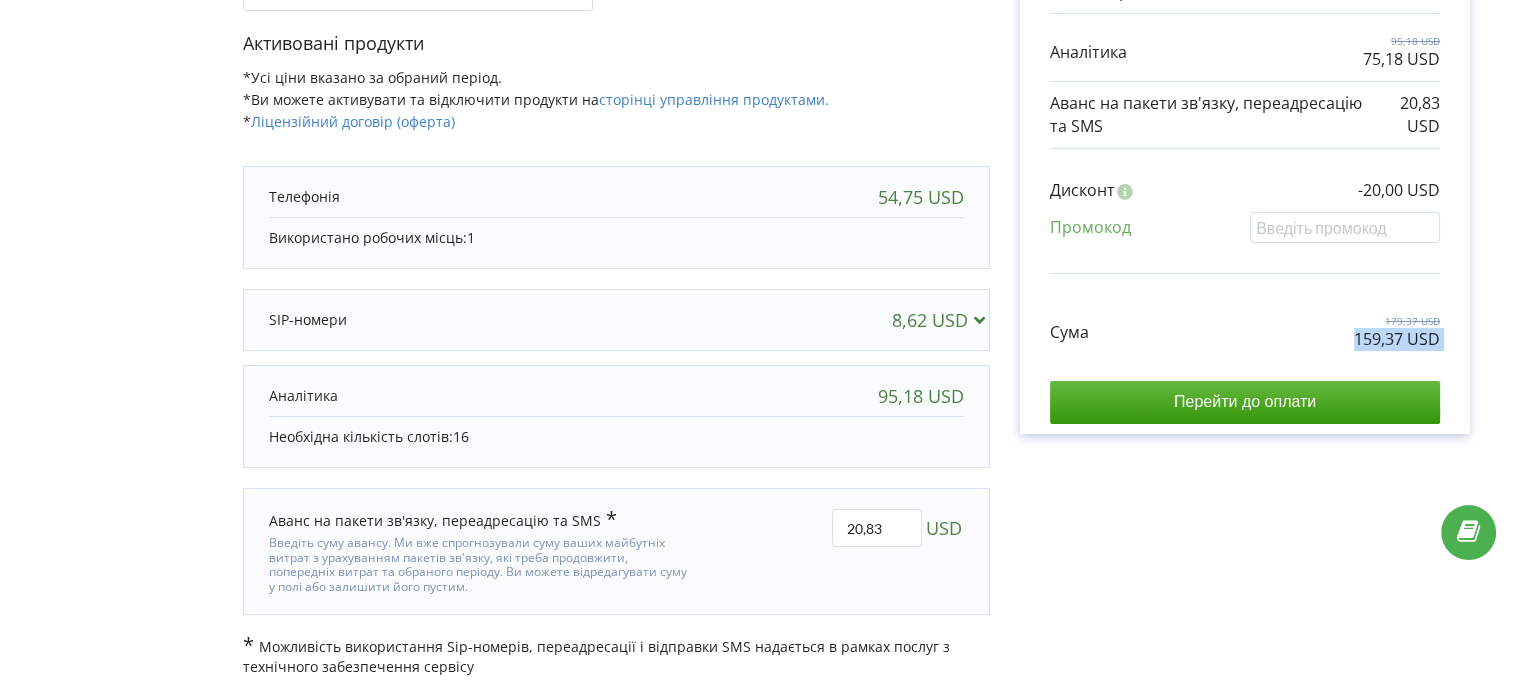 click on "Рахунок
Обрані продукти
Період
30 днів
54,75 USD
8,62 USD 95,18 USD 75,18 USD 20,83 USD" at bounding box center (1245, 216) 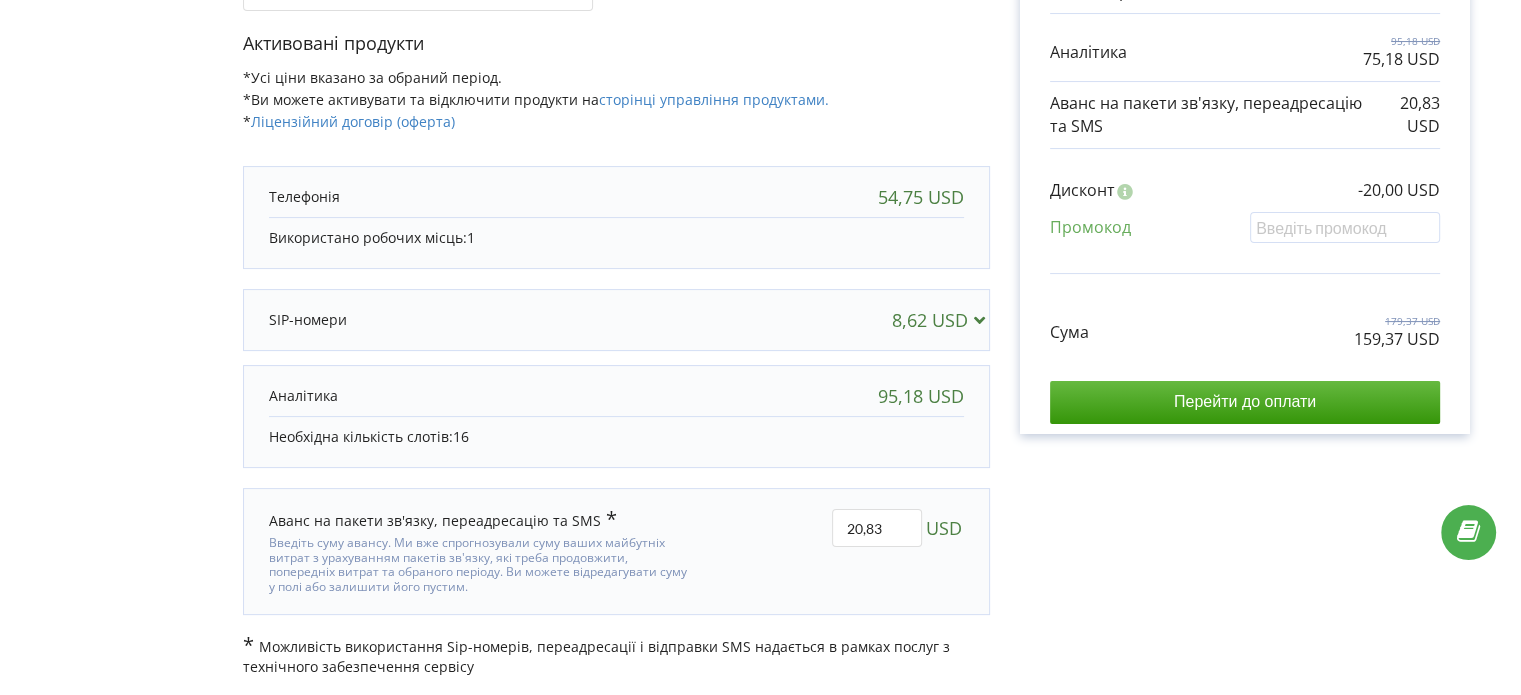 click on "Рахунок
Обрані продукти
Період
30 днів
54,75 USD
8,62 USD 95,18 USD 75,18 USD 20,83 USD" at bounding box center [1245, 216] 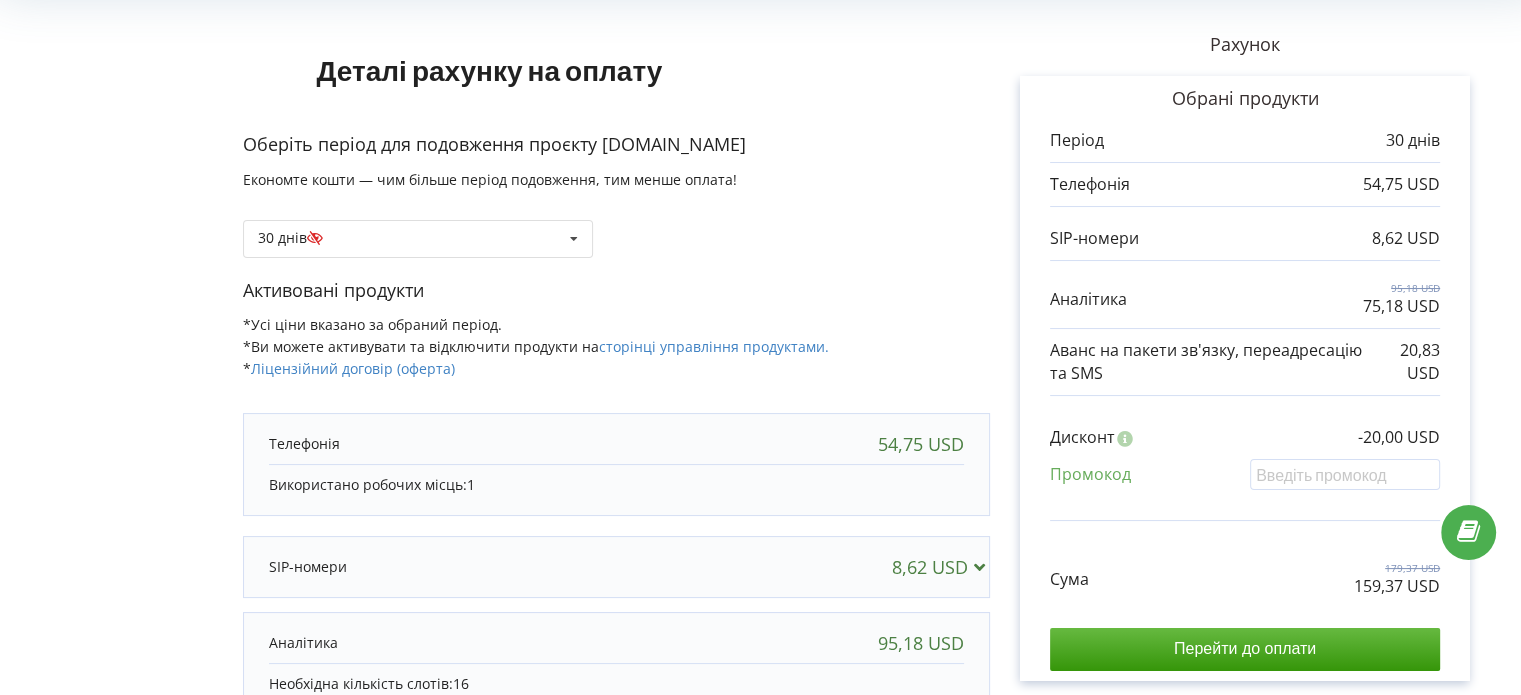 scroll, scrollTop: 0, scrollLeft: 0, axis: both 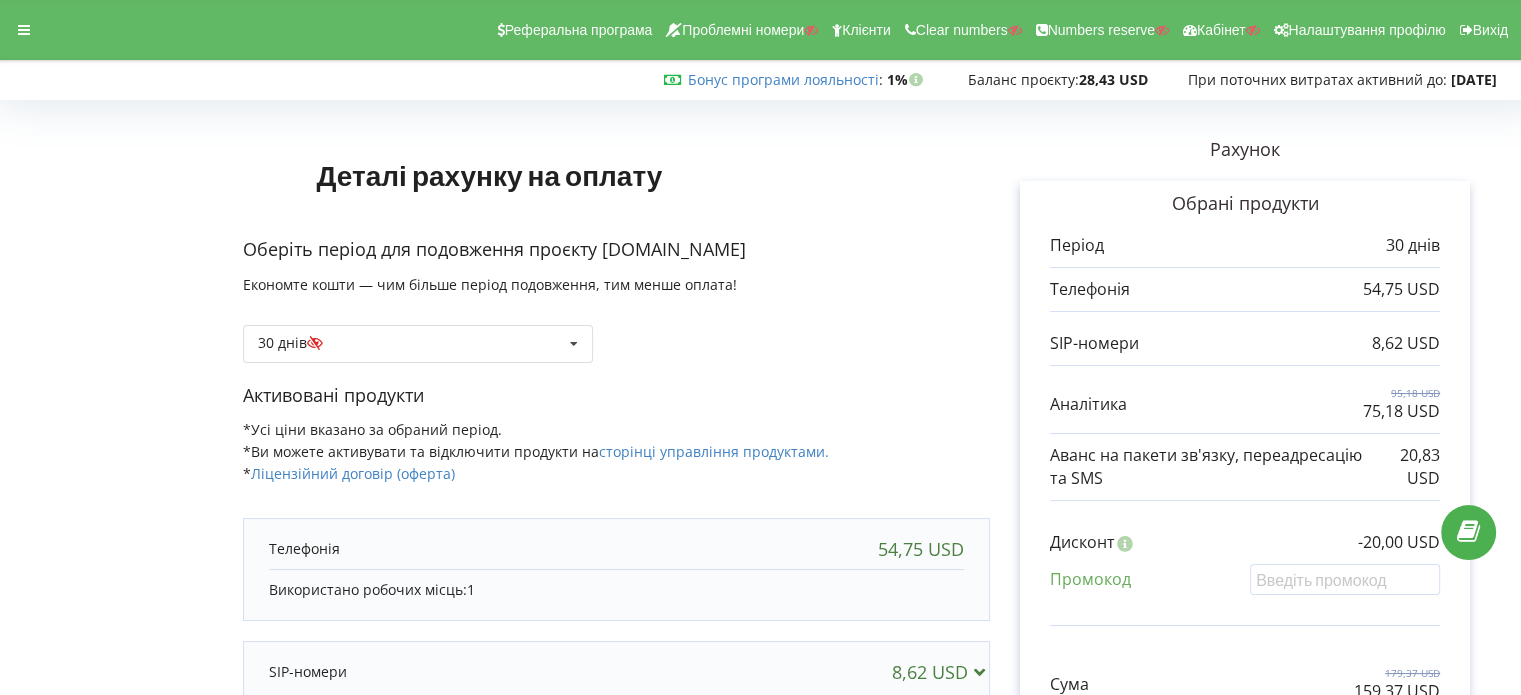 click on "Реферальна програма Проблемні номери Клієнти Clear numbers Numbers reserve Кабінет Налаштування профілю Вихід" at bounding box center (760, 30) 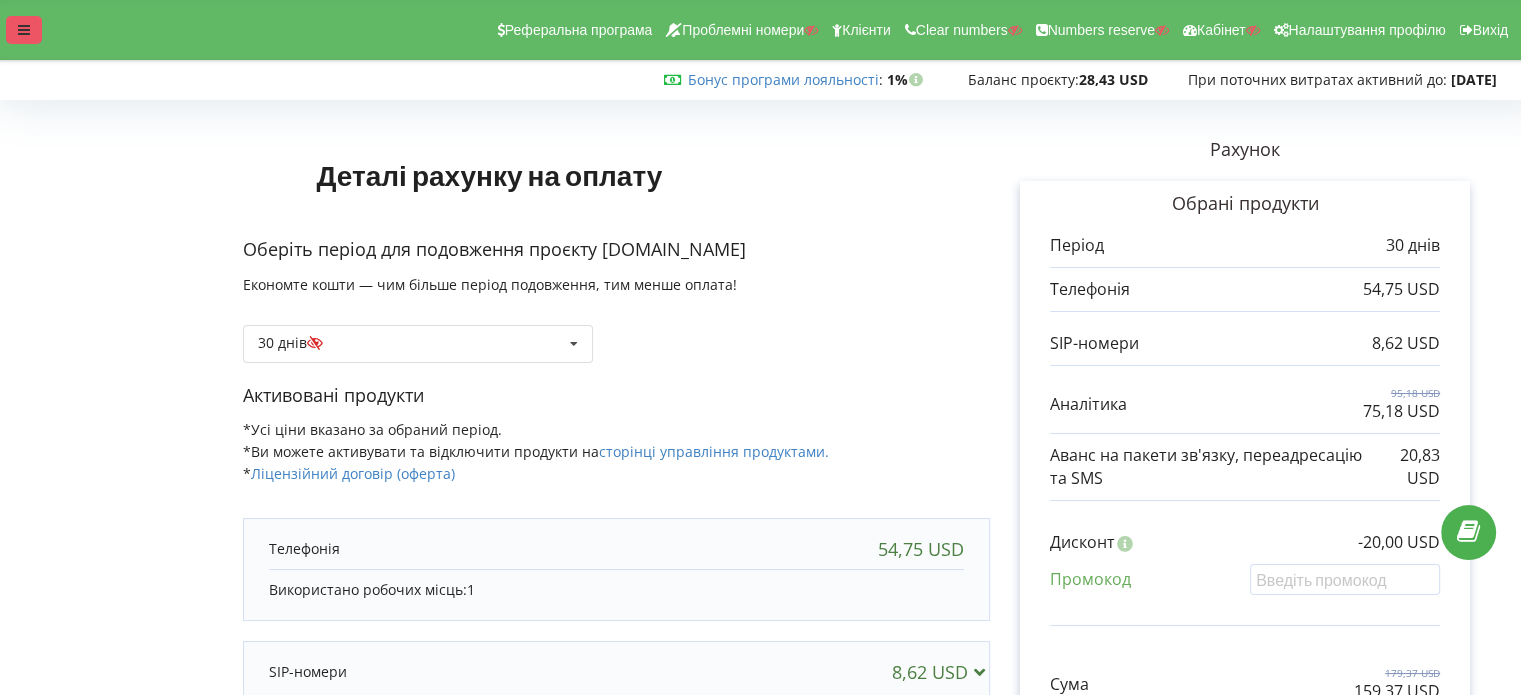 click at bounding box center (24, 30) 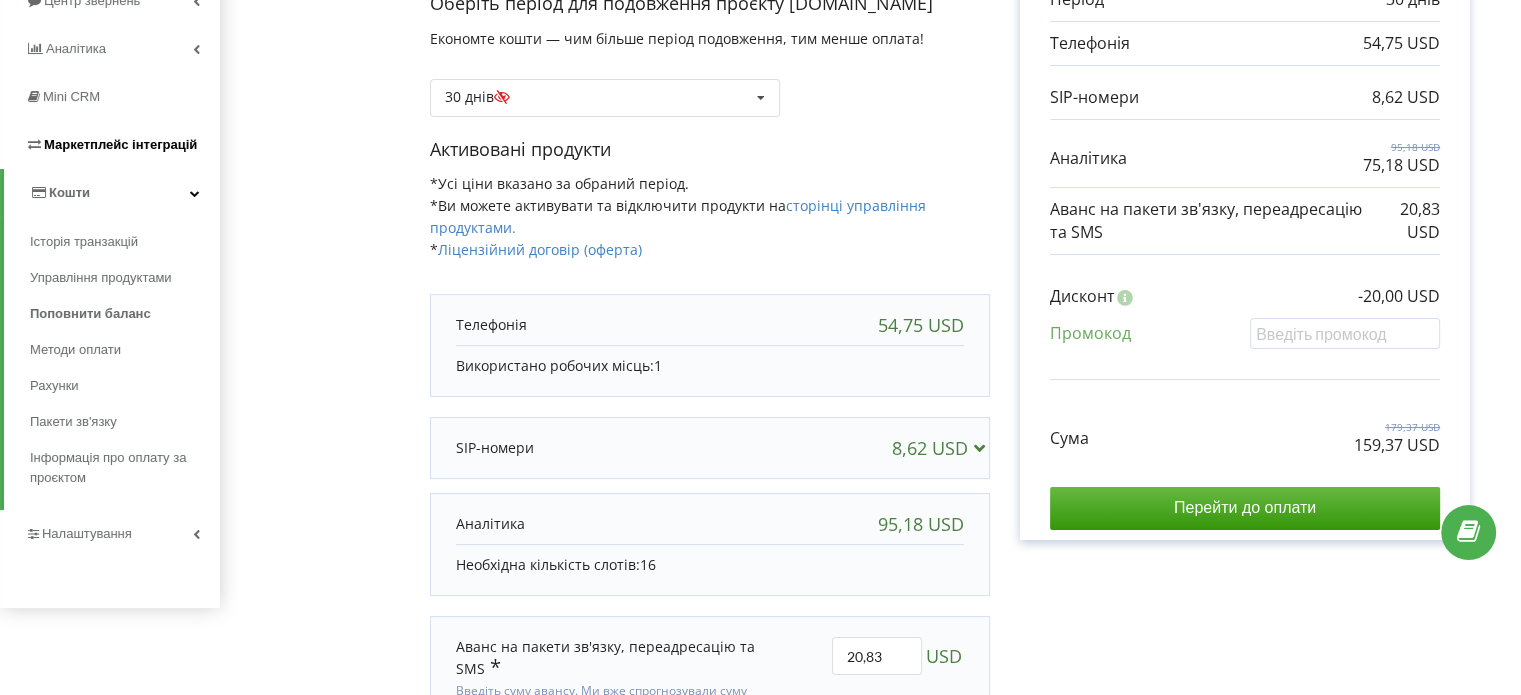 scroll, scrollTop: 400, scrollLeft: 0, axis: vertical 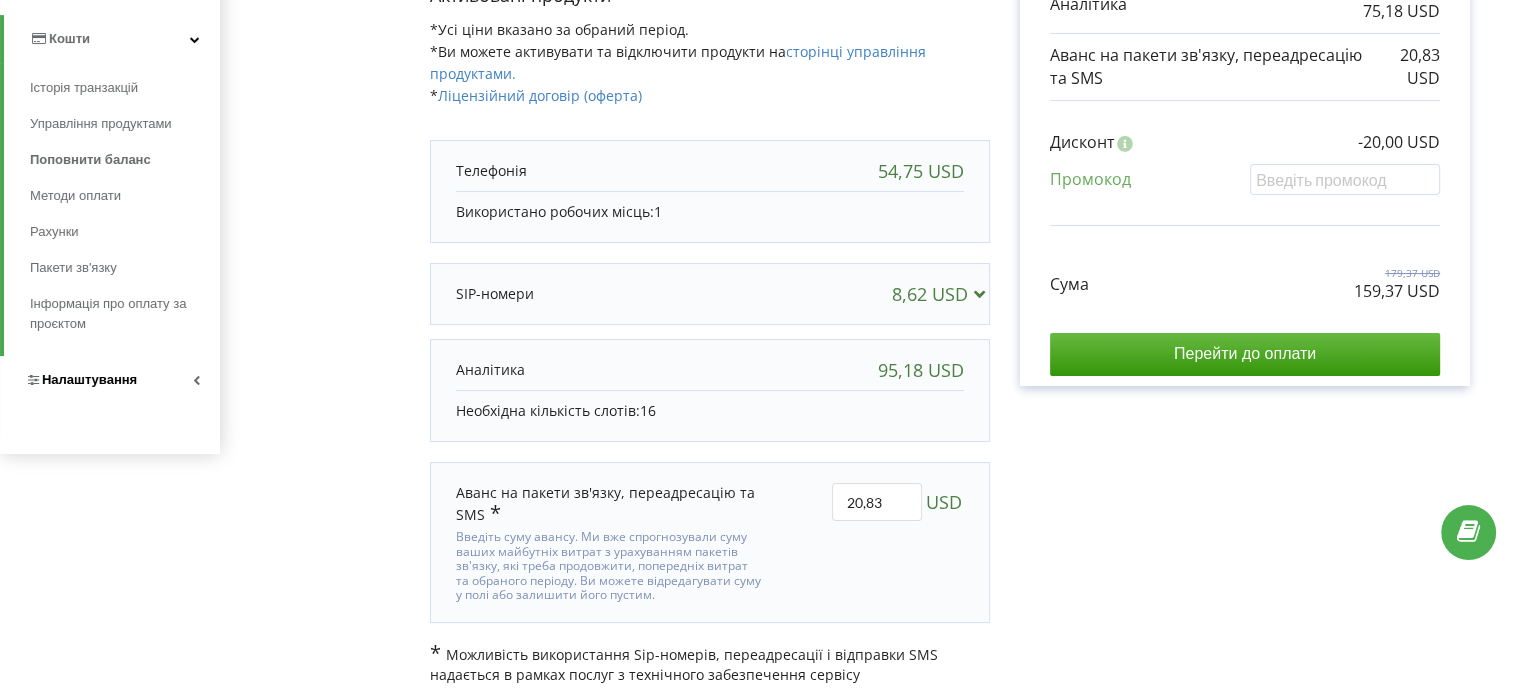 click on "Налаштування" at bounding box center [89, 379] 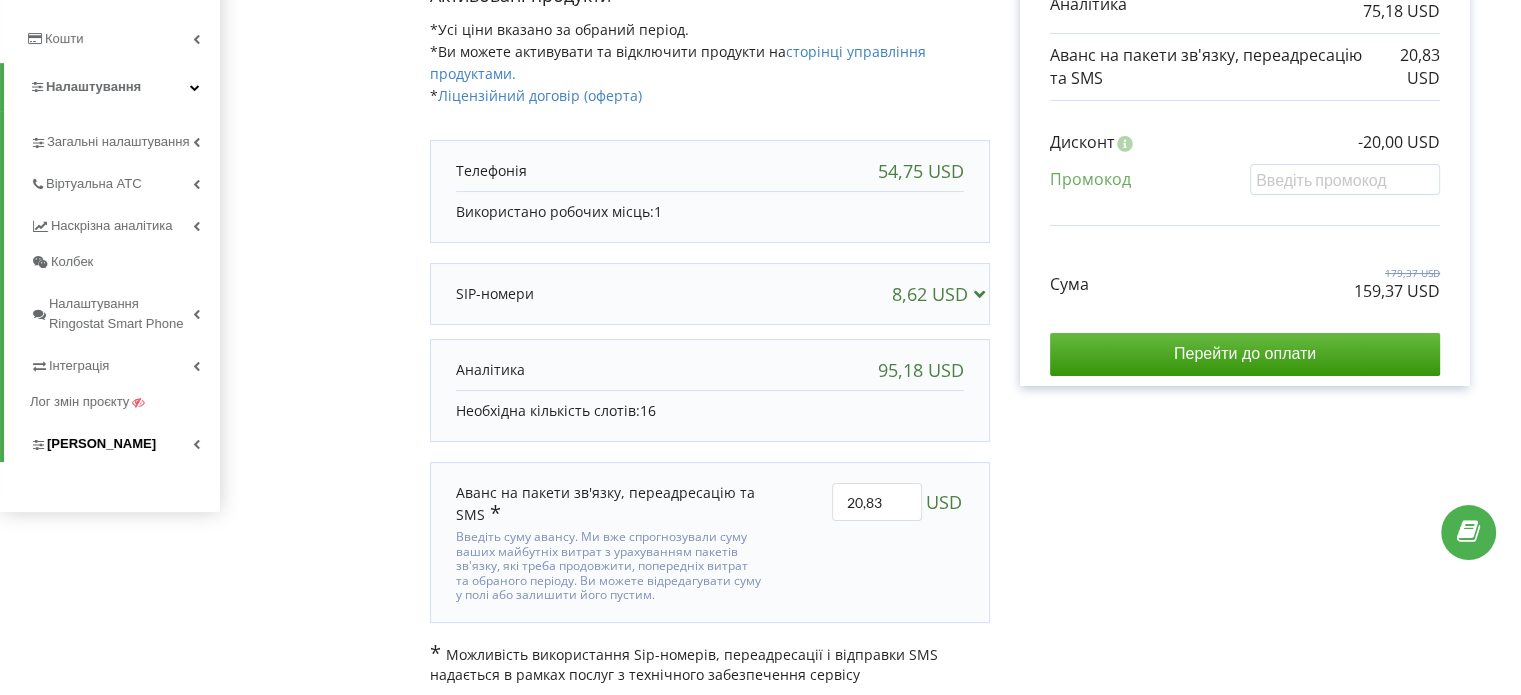 click on "Коллтрекінг" at bounding box center (101, 444) 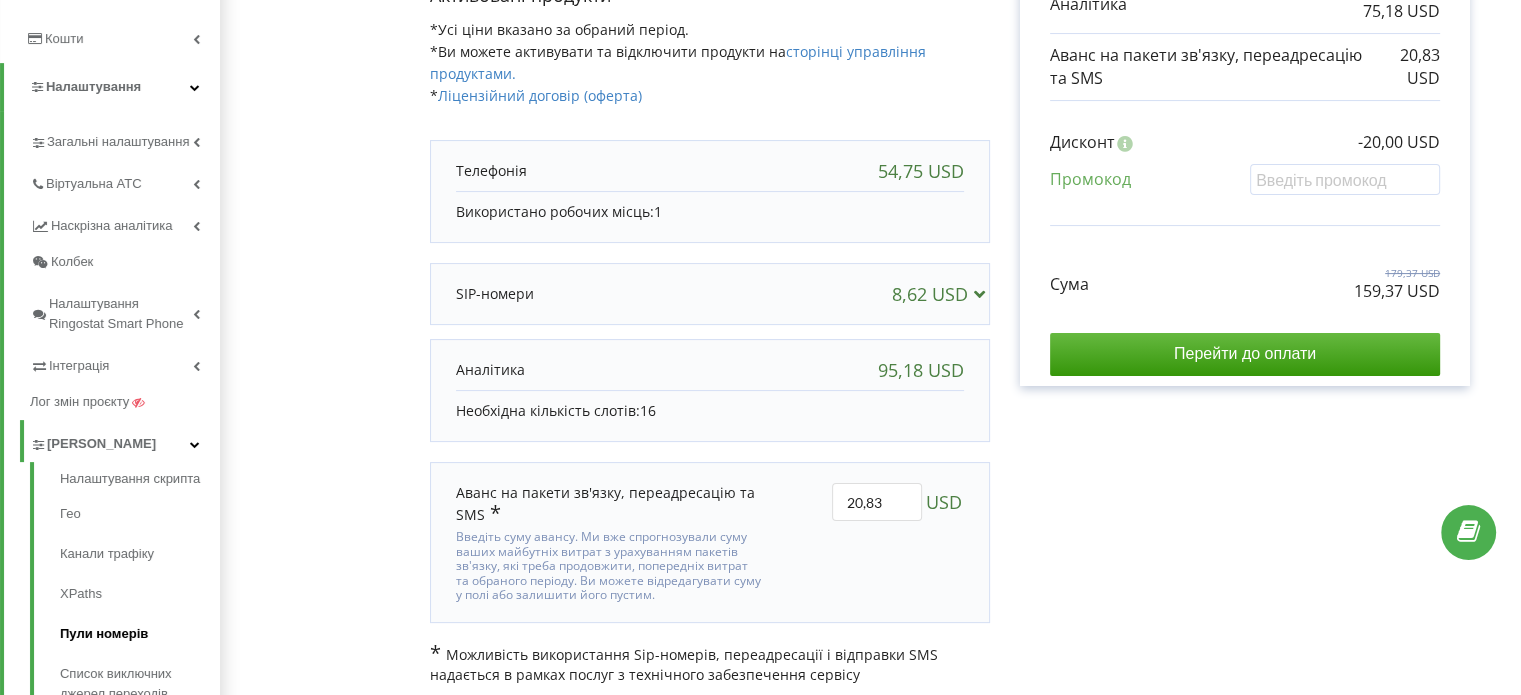 click on "Пули номерів" at bounding box center (140, 634) 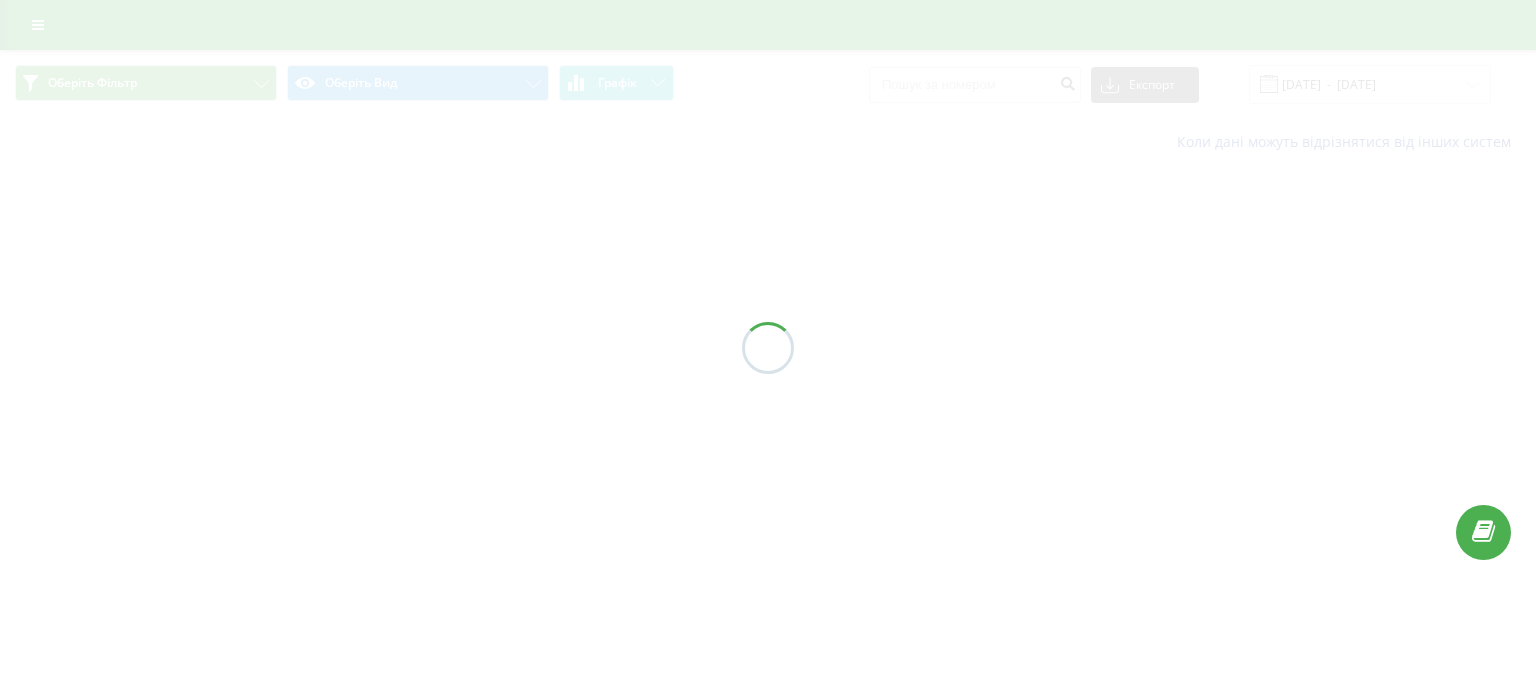 scroll, scrollTop: 0, scrollLeft: 0, axis: both 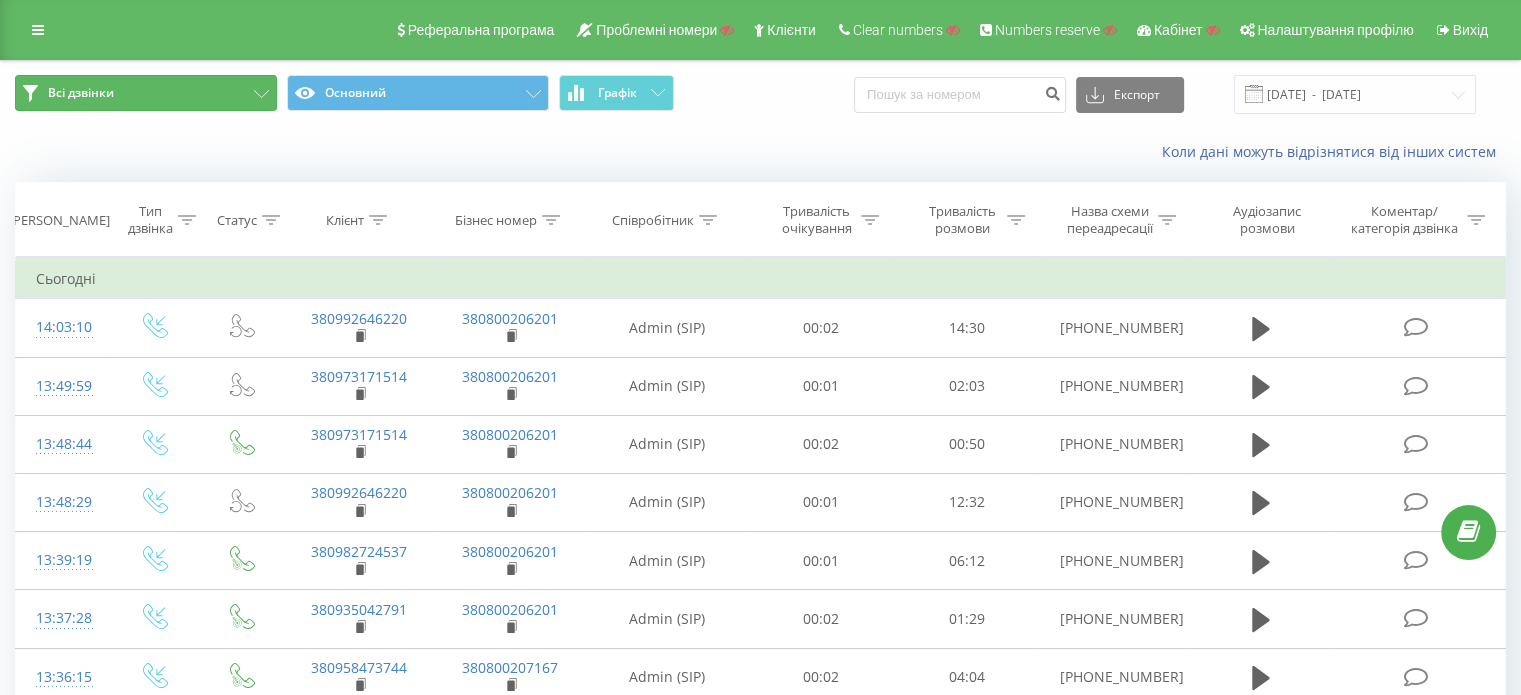 click on "Всі дзвінки" at bounding box center (81, 93) 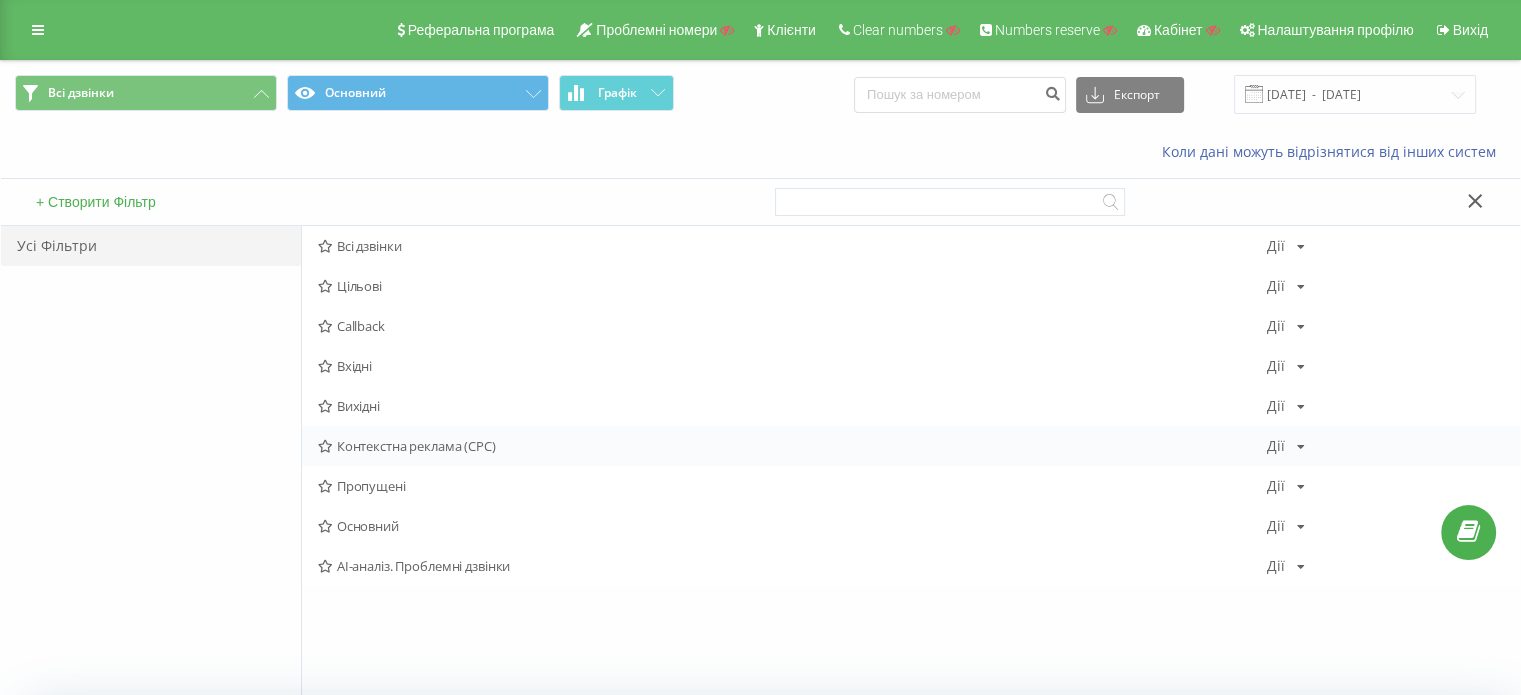 click on "Контекстна реклама (CPC)" at bounding box center [792, 446] 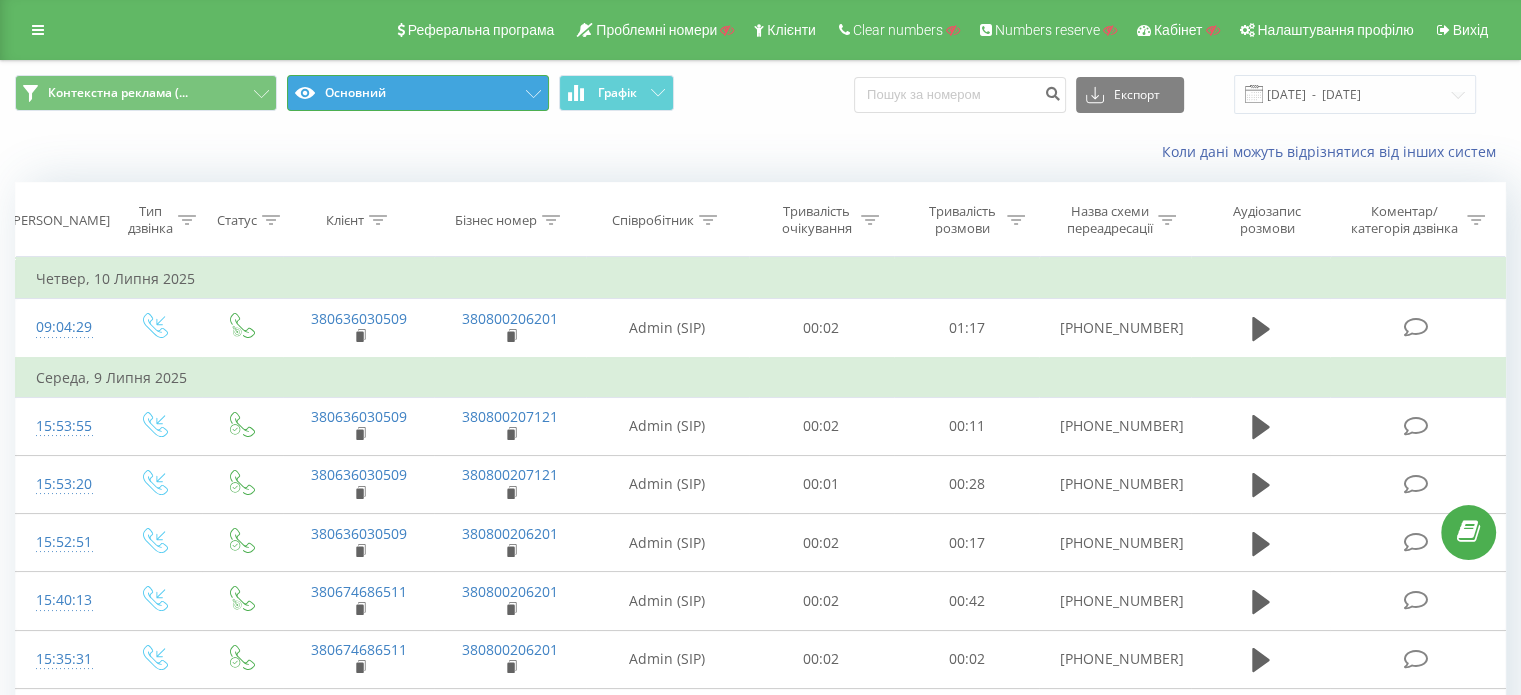 click on "Основний" at bounding box center [418, 93] 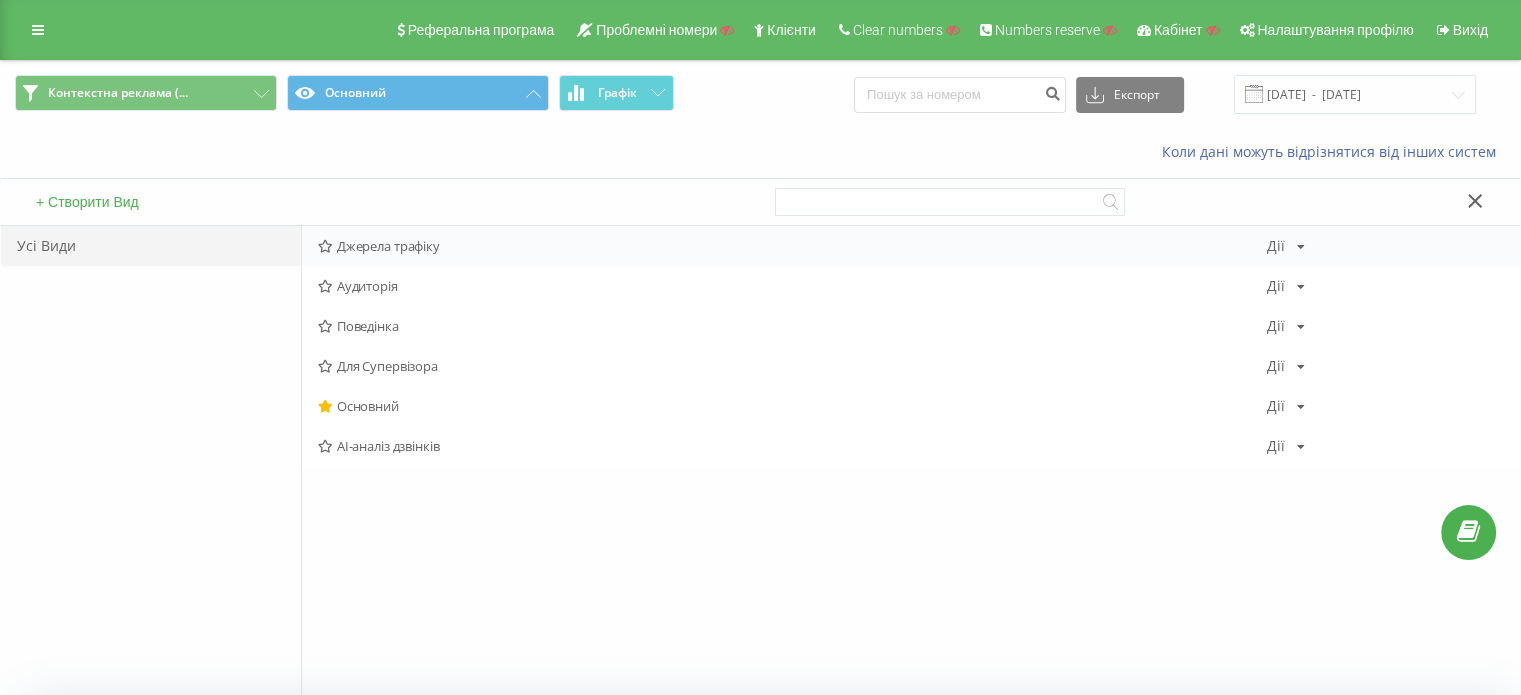 click on "Джерела трафіку Дії Редагувати Копіювати Видалити За замовчуванням Поділитися" at bounding box center [911, 246] 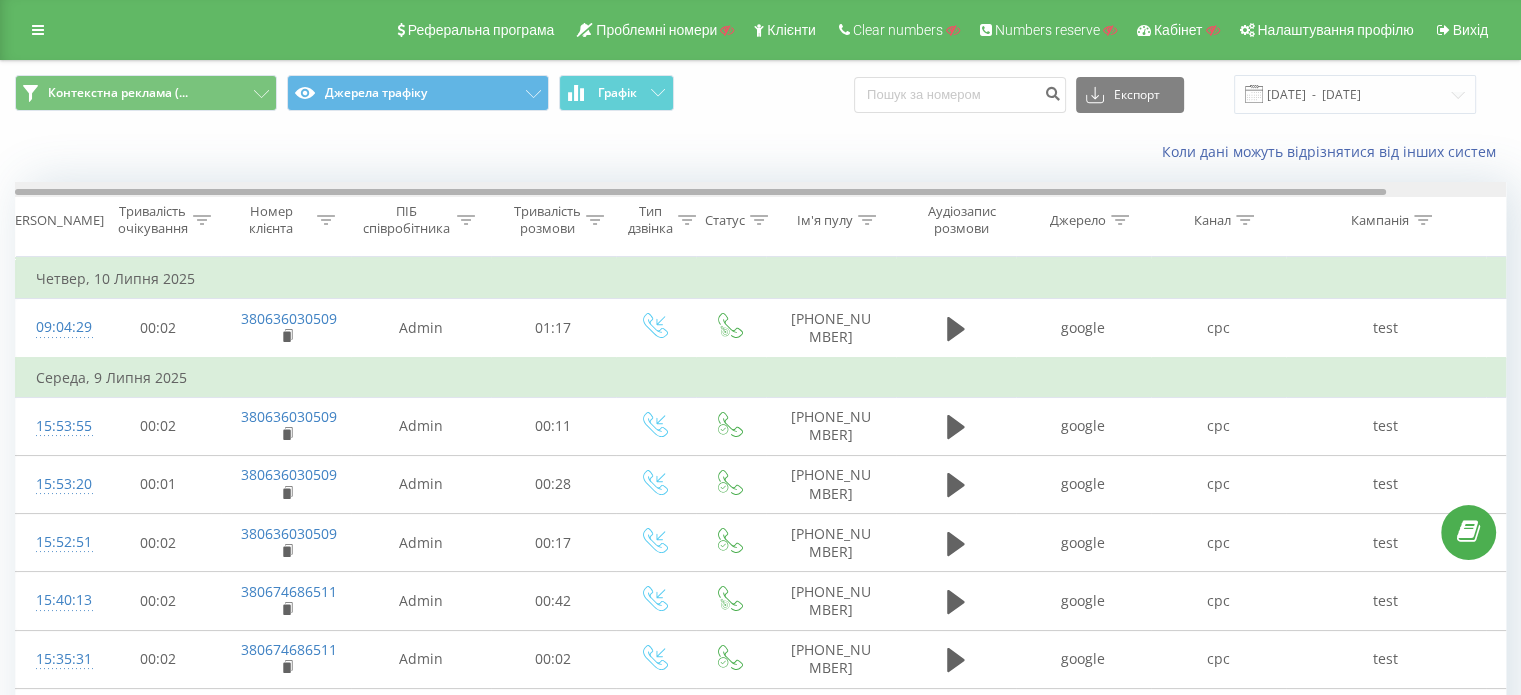 scroll, scrollTop: 0, scrollLeft: 113, axis: horizontal 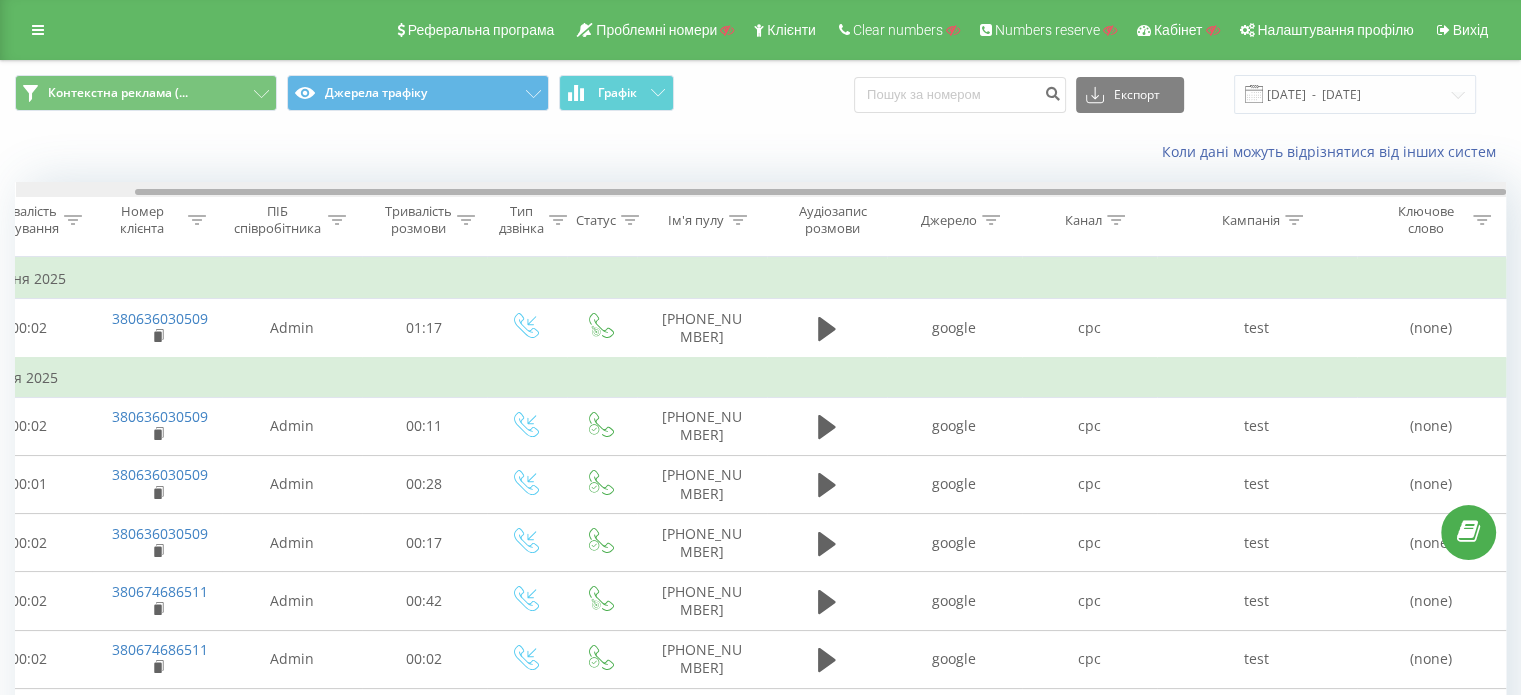 drag, startPoint x: 620, startPoint y: 188, endPoint x: 1187, endPoint y: 242, distance: 569.5656 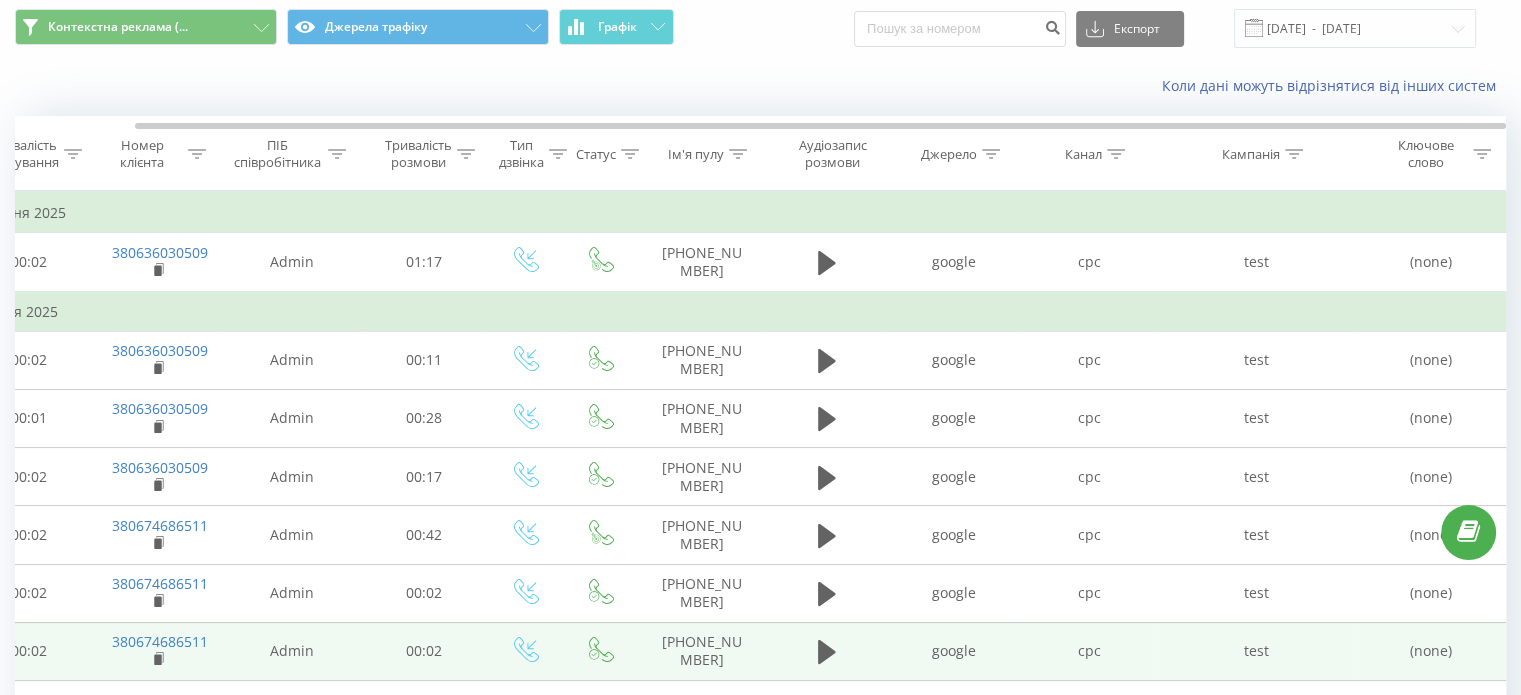 scroll, scrollTop: 0, scrollLeft: 0, axis: both 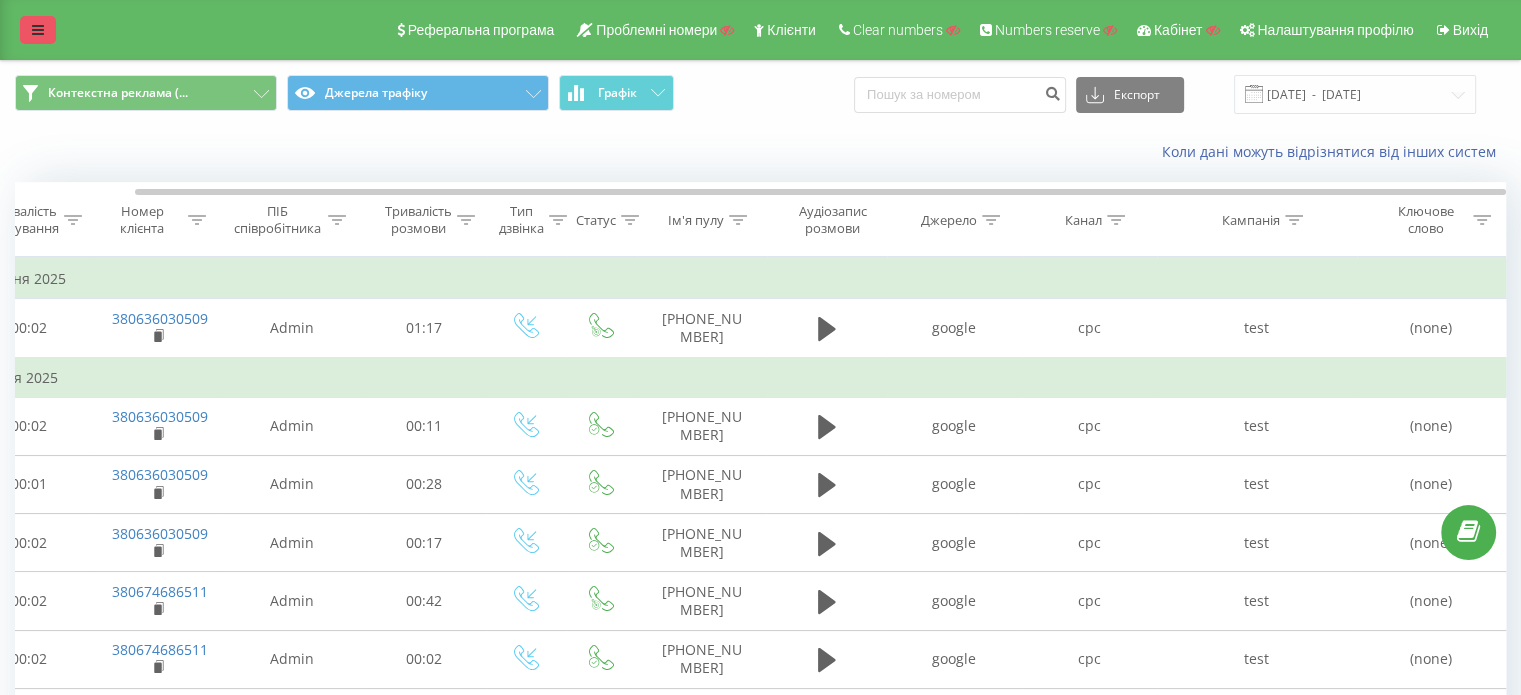 click at bounding box center [38, 30] 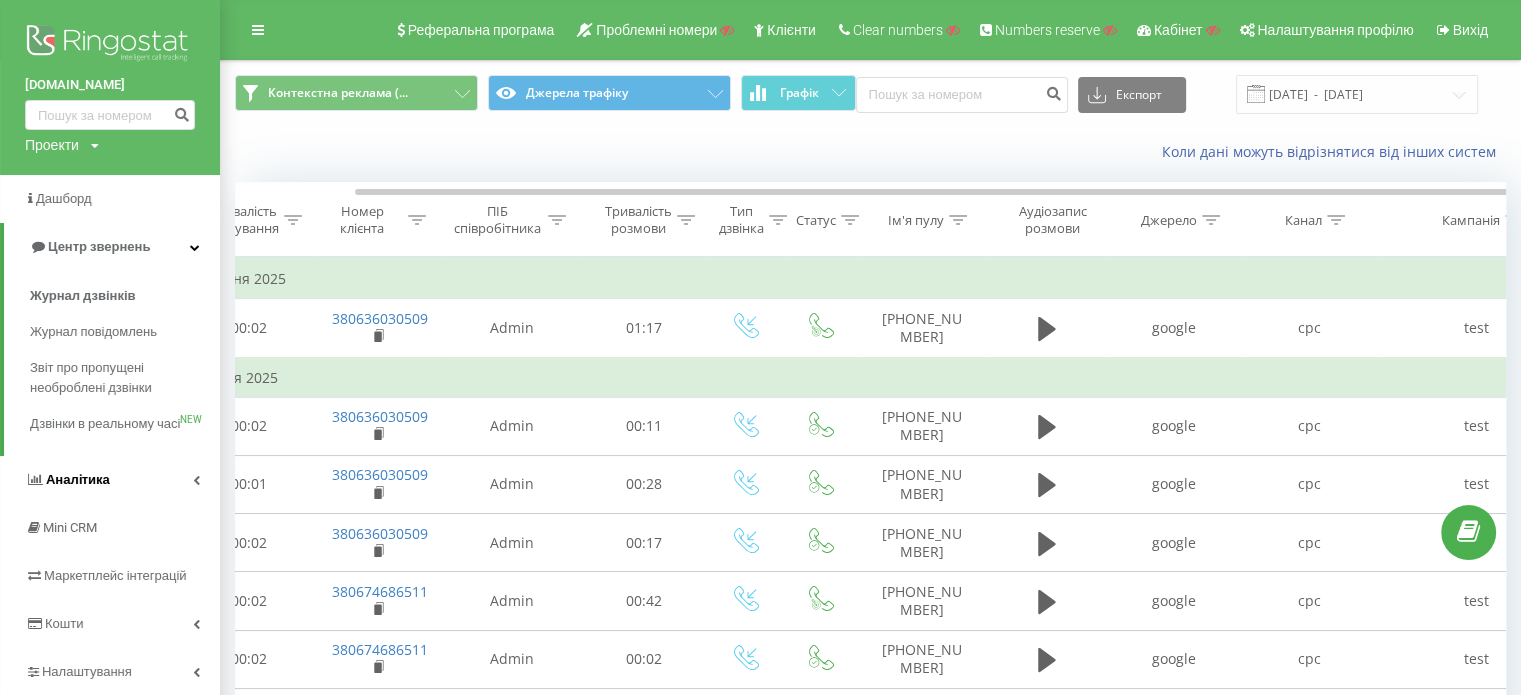click on "Аналiтика" at bounding box center (78, 479) 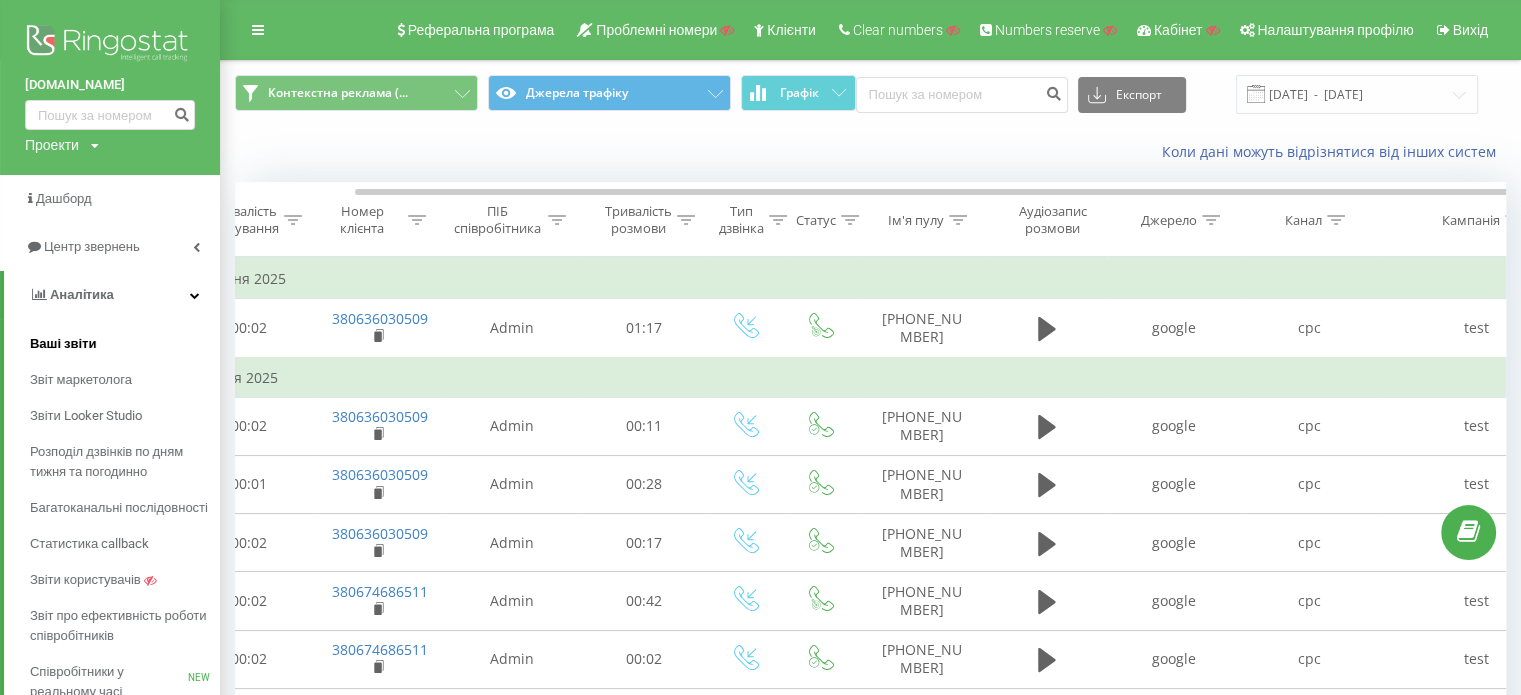 click on "Ваші звіти" at bounding box center [125, 344] 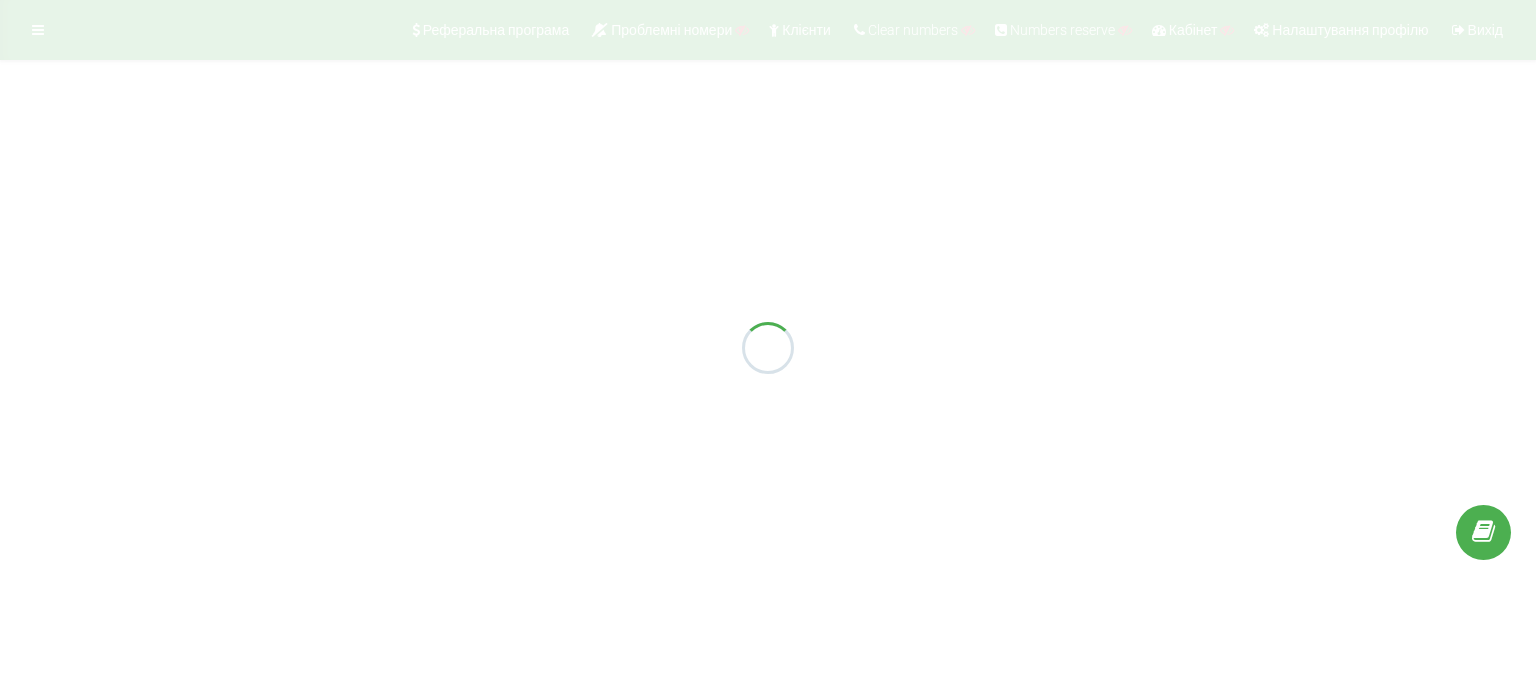 scroll, scrollTop: 0, scrollLeft: 0, axis: both 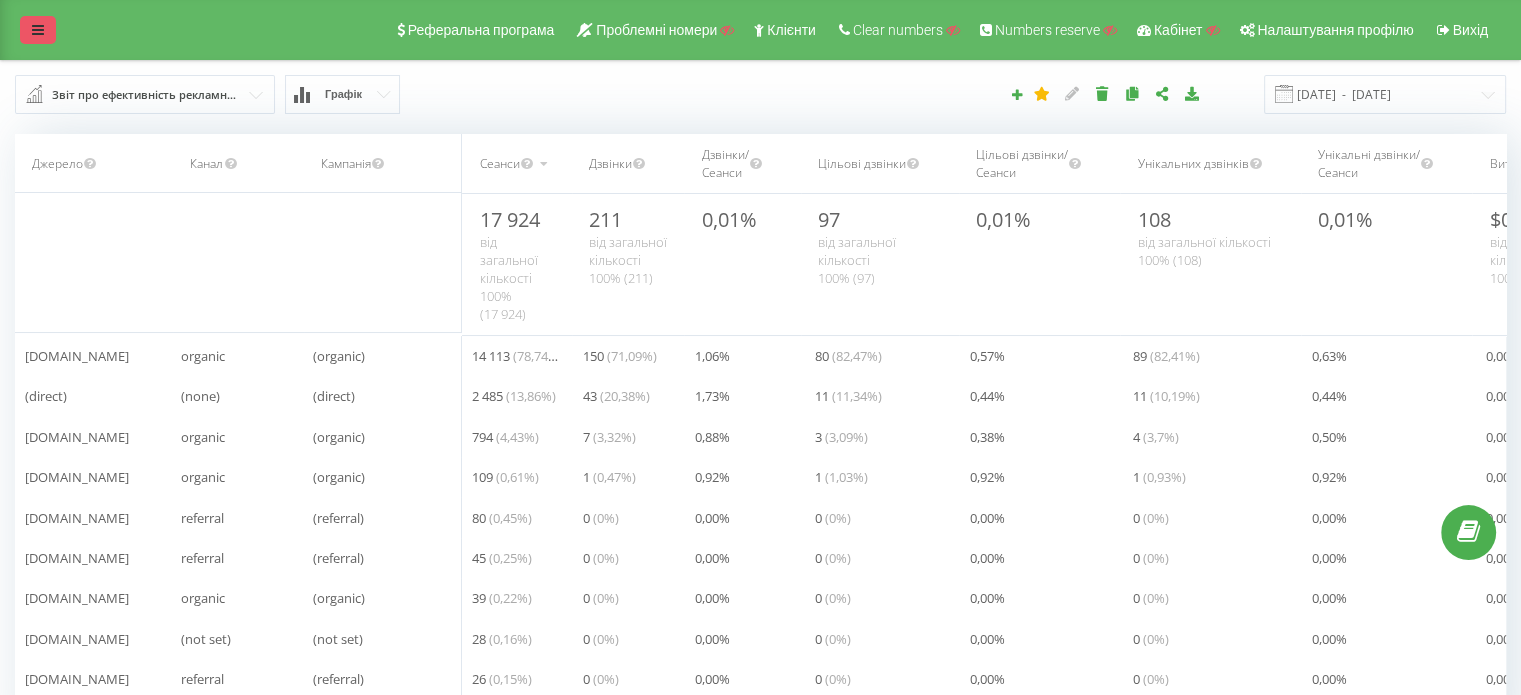 click at bounding box center [38, 30] 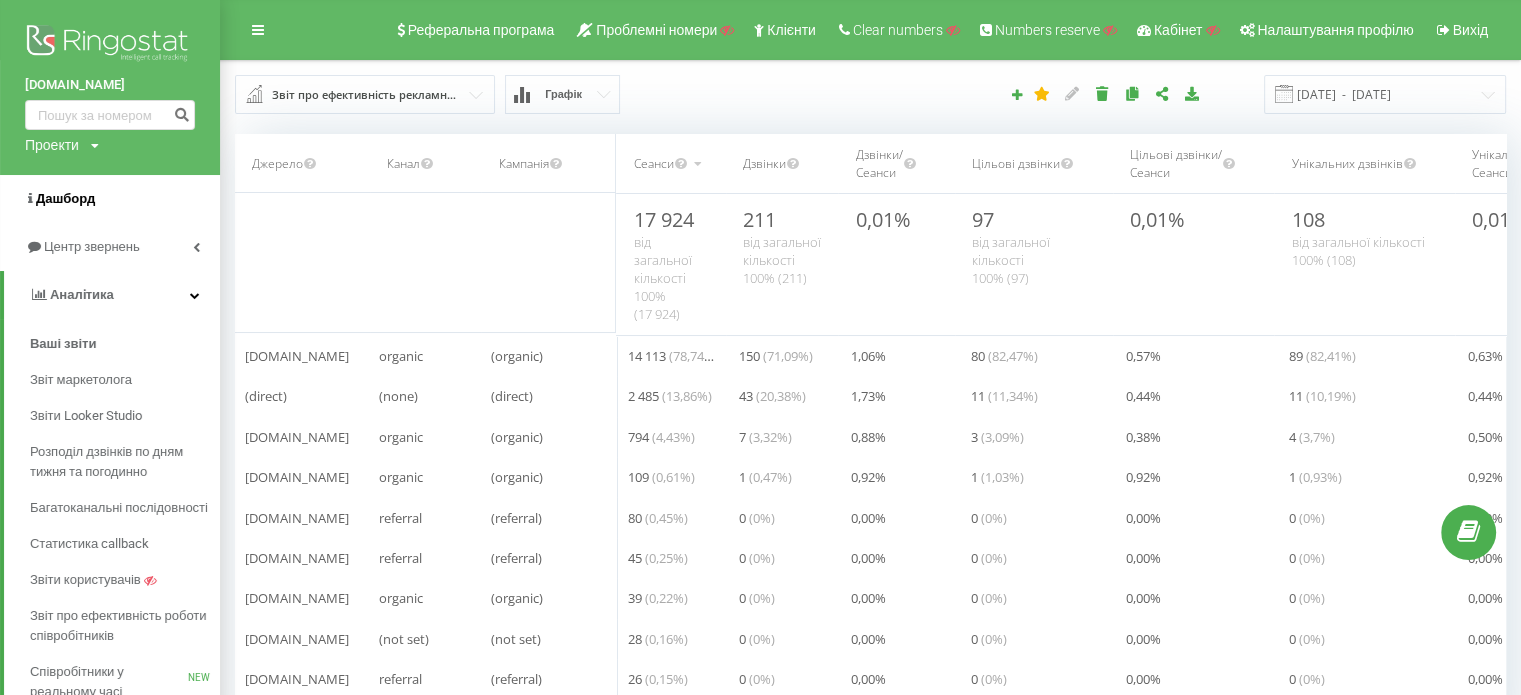 click on "Дашборд" at bounding box center [65, 198] 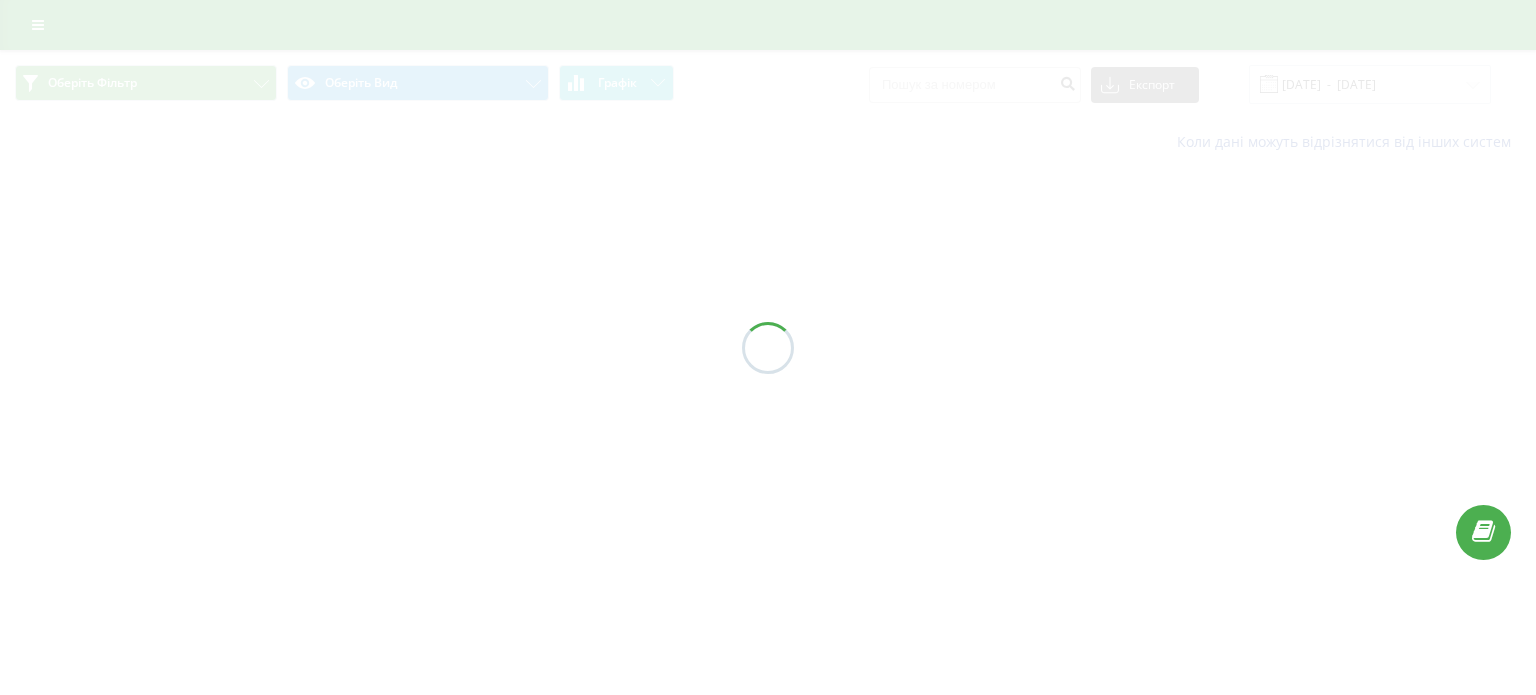 scroll, scrollTop: 0, scrollLeft: 0, axis: both 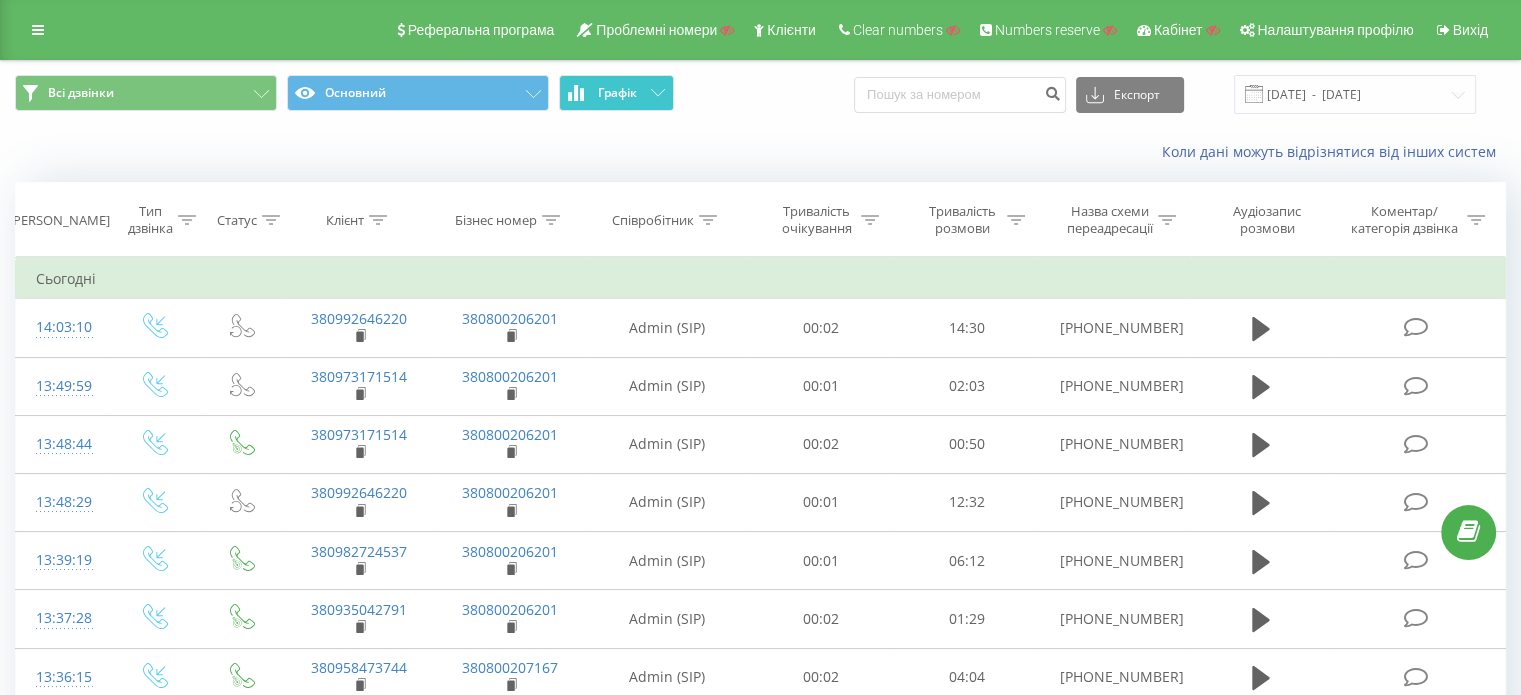 click on "Графік" at bounding box center (616, 93) 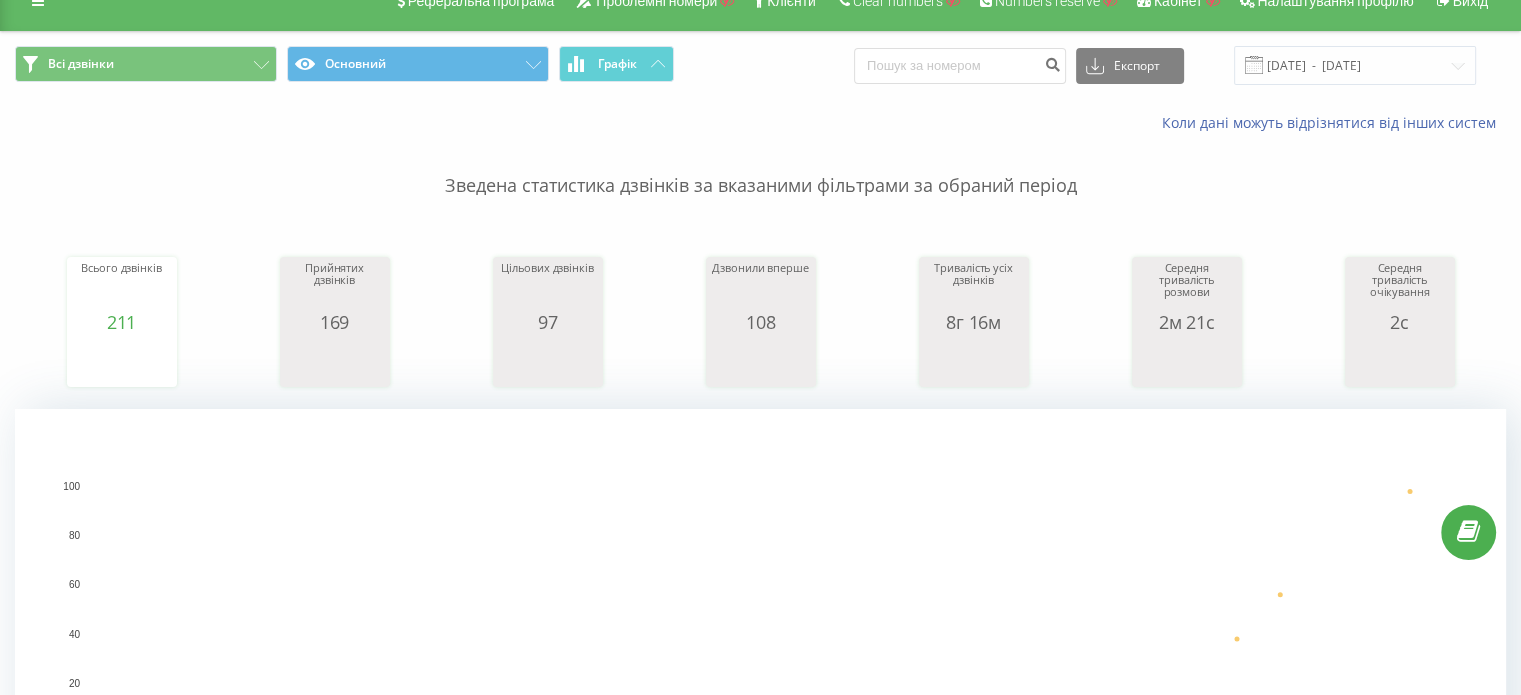 scroll, scrollTop: 0, scrollLeft: 0, axis: both 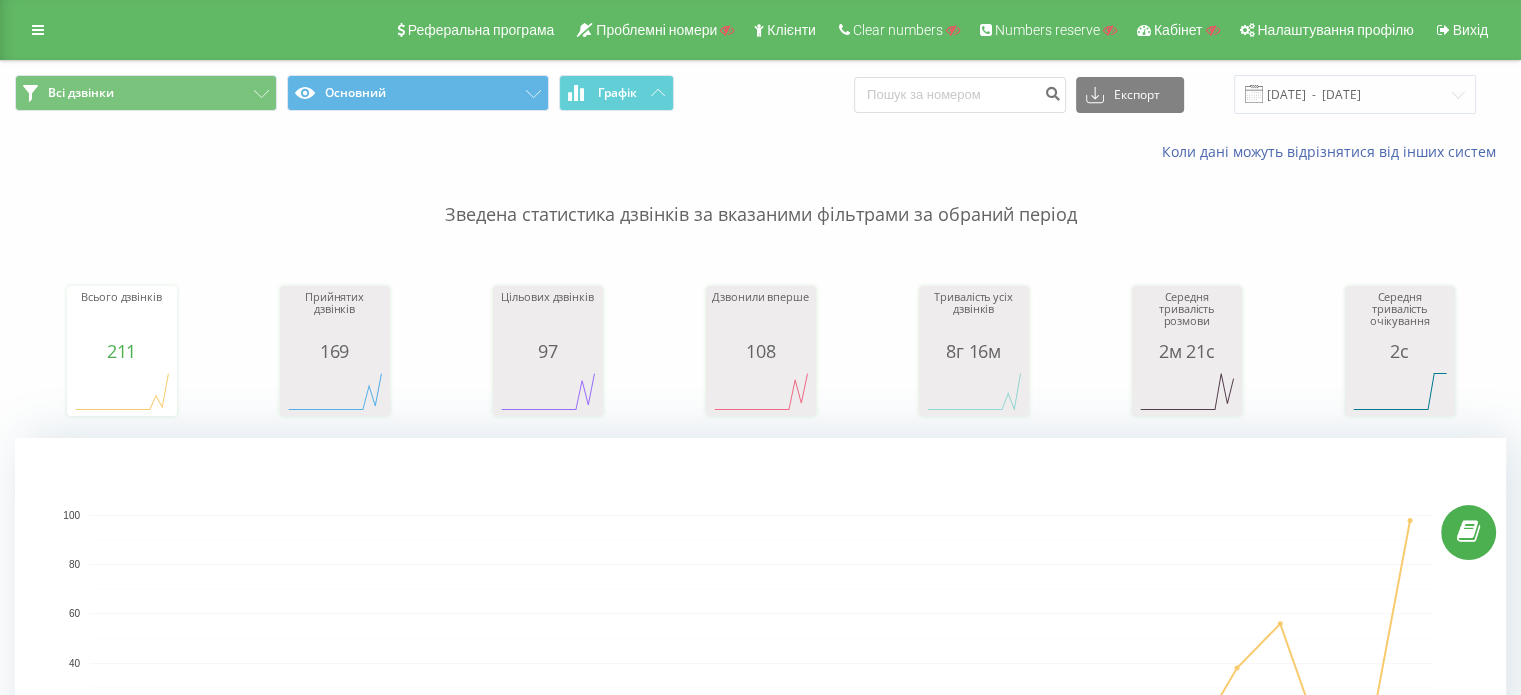 click on "Всього дзвінків 211 date totalCalls [DATE] 0 [DATE] 0 [DATE] 0 [DATE] 0 [DATE] 0 [DATE] 0 [DATE] 0 [DATE] 0 [DATE] 0 [DATE] 0 [DATE] 0 [DATE] 0 [DATE] 0 [DATE] [PHONE_NUMBER][DATE] [PHONE_NUMBER][DATE] 98 04.0… Прийнятих дзвінків 169 date answeredCalls [DATE] 0 [DATE] 0 [DATE] 0 [DATE] 0 [DATE] 0 [DATE] 0 [DATE] 0 [DATE] 0 [DATE] 0 [DATE] 0 [DATE] 0 [DATE] 0 [DATE] 0 [DATE] [PHONE_NUMBER][DATE] [PHONE_NUMBER][DATE] [PHONE_NUMBER][DATE] Цільових дзвінків 97 date properCalls [DATE] 0 [DATE] 0 [DATE] 0 [DATE] 0 [DATE] 0 [DATE] 0 [DATE] 0 [DATE] 0 [DATE] 0 [DATE] 0 [DATE] 0 [DATE] 0 [DATE] 0 [DATE] [PHONE_NUMBER][DATE] [PHONE_NUMBER][DATE] [PHONE_NUMBER][DATE] Дзвонили вперше 108 date uniqueCalls [DATE] 0 [DATE] 0 [DATE] 0 [DATE] 0 [DATE] 0 [DATE] 0 [DATE] 0 [DATE] 0 [DATE] 0 [DATE] 0 [DATE] 0 [DATE] 0 [DATE] 0 [DATE] [PHONE_NUMBER][DATE] [PHONE_NUMBER][DATE] [PHONE_NUMBER][DATE] Тривалість усіх дзвінків 8г 16м date 0" at bounding box center [760, 332] 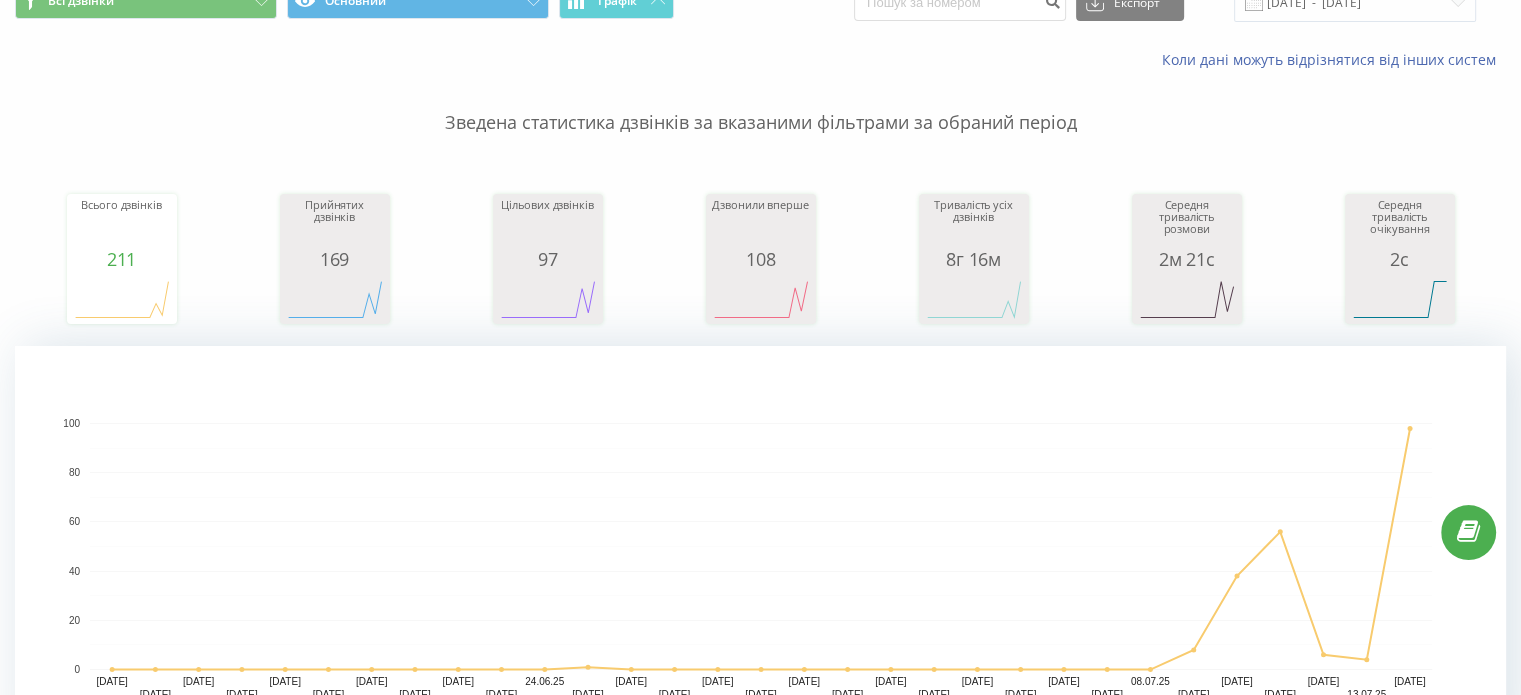 scroll, scrollTop: 0, scrollLeft: 0, axis: both 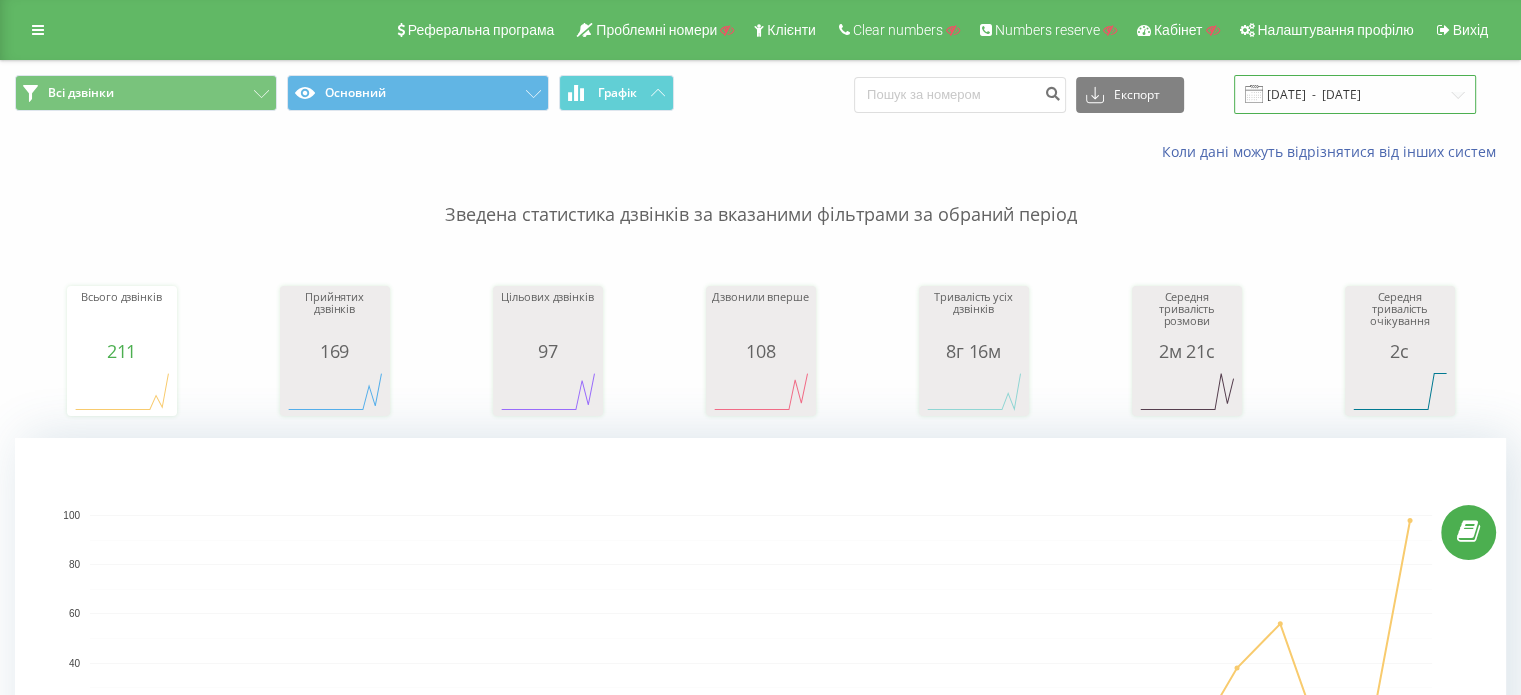 click on "[DATE]  -  [DATE]" at bounding box center [1355, 94] 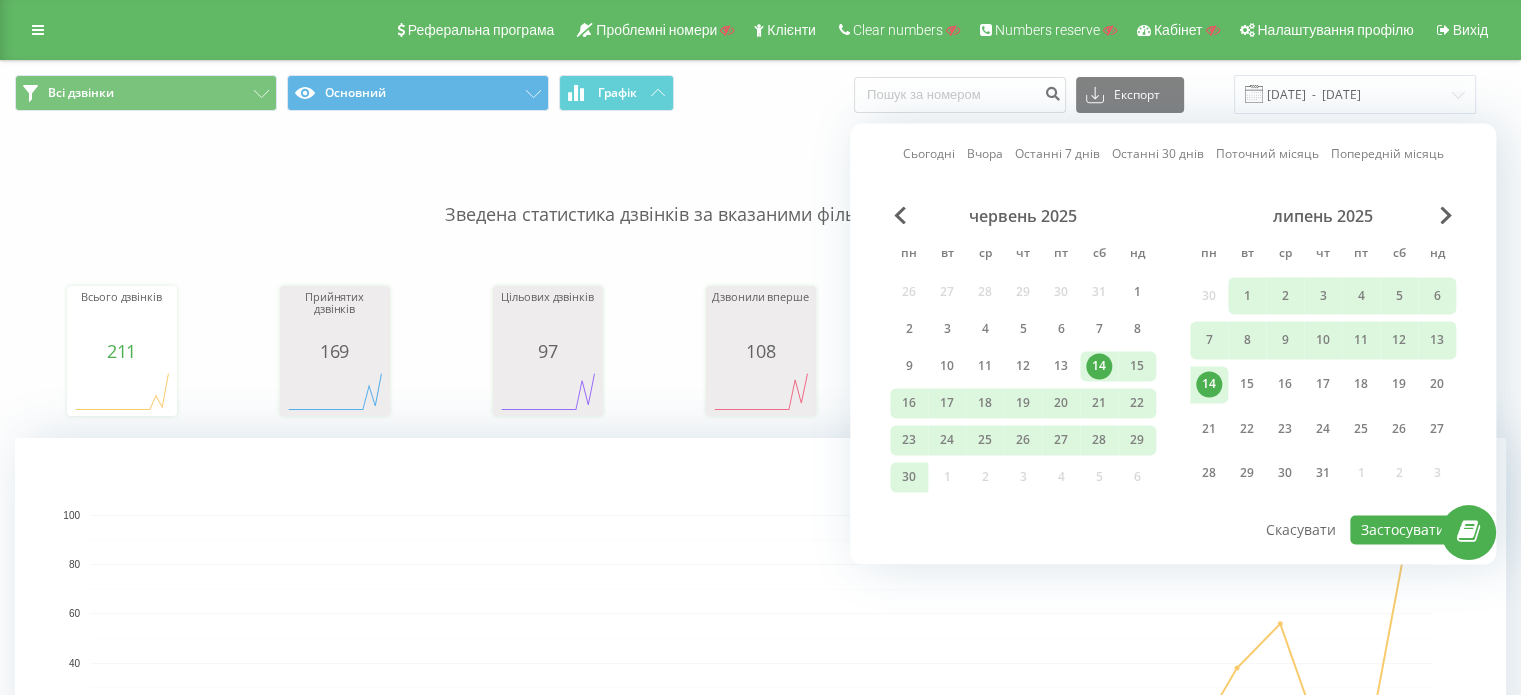 click on "Сьогодні" at bounding box center [929, 154] 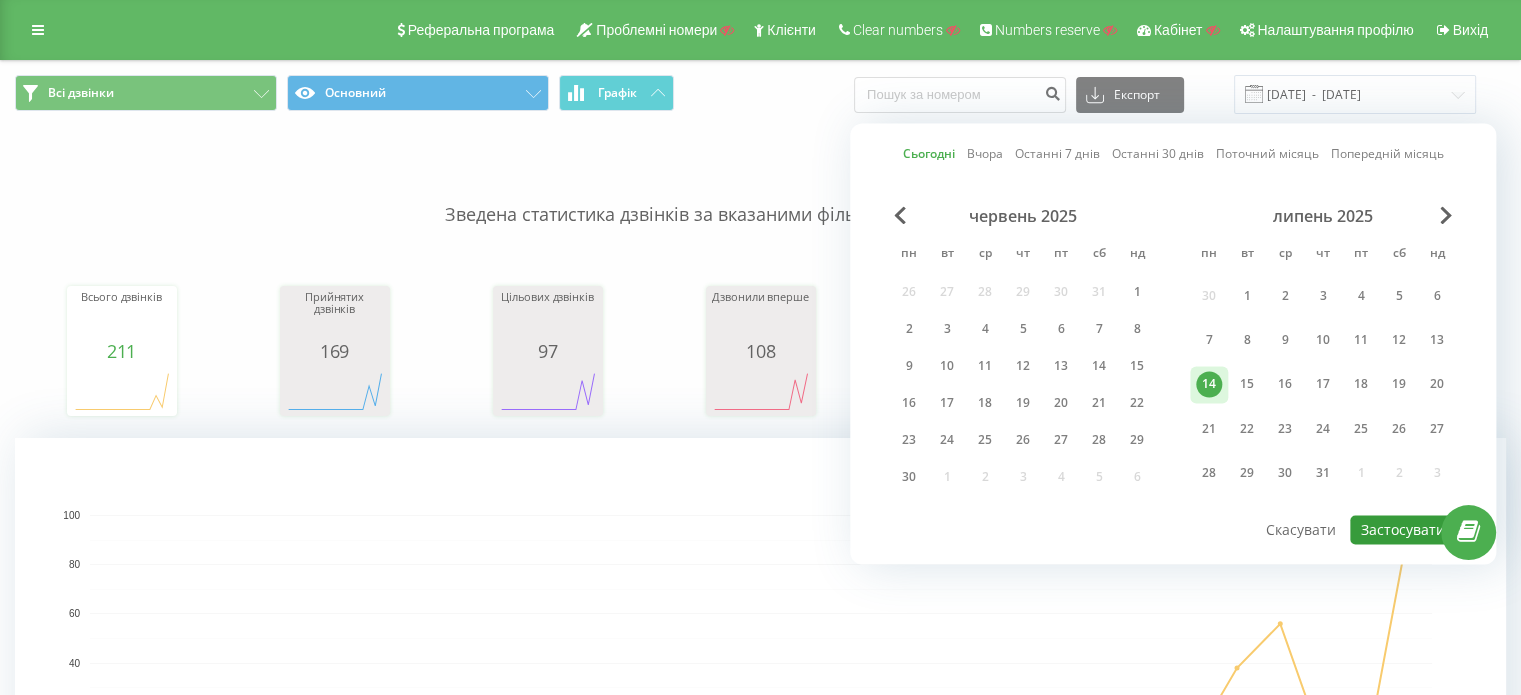 click on "Застосувати" at bounding box center [1403, 529] 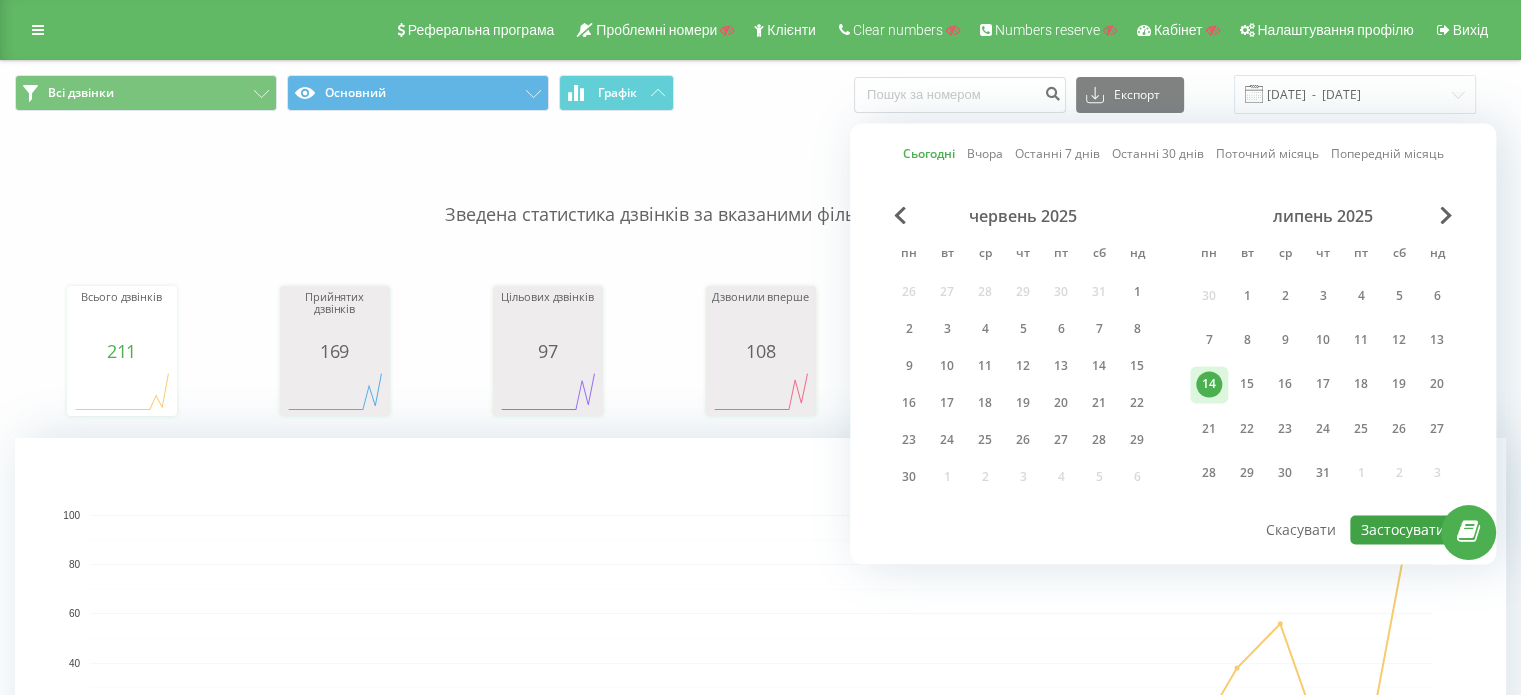 type on "14.07.2025  -  14.07.2025" 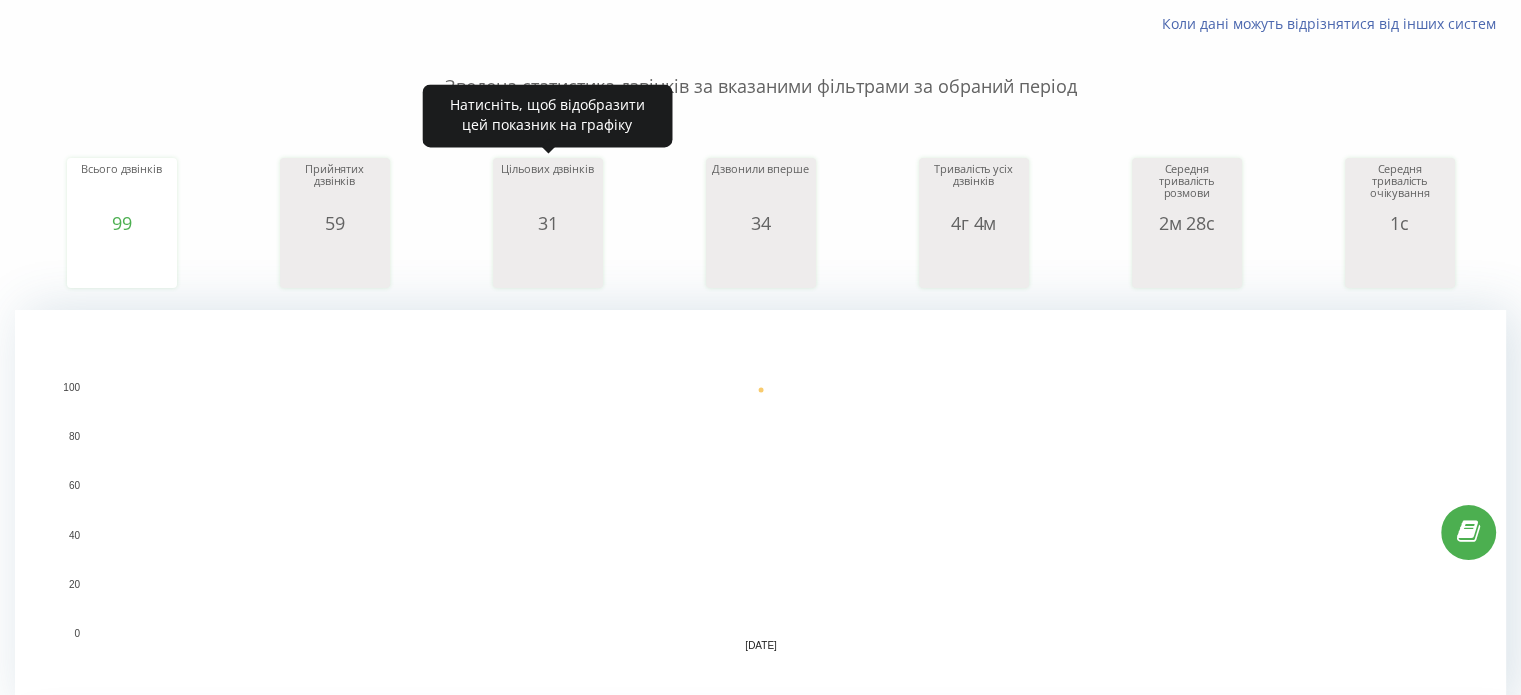 scroll, scrollTop: 0, scrollLeft: 0, axis: both 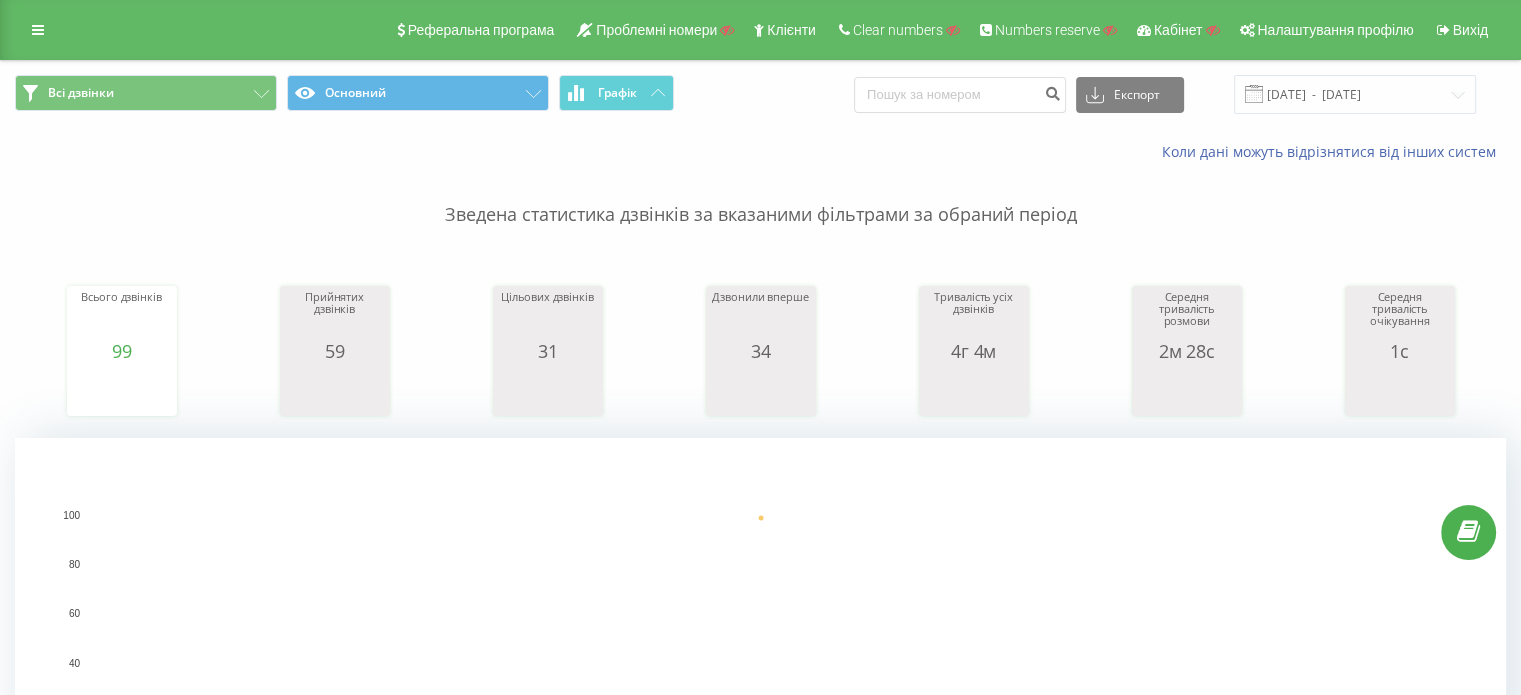 click on "Зведена статистика дзвінків за вказаними фільтрами за обраний період" at bounding box center [760, 195] 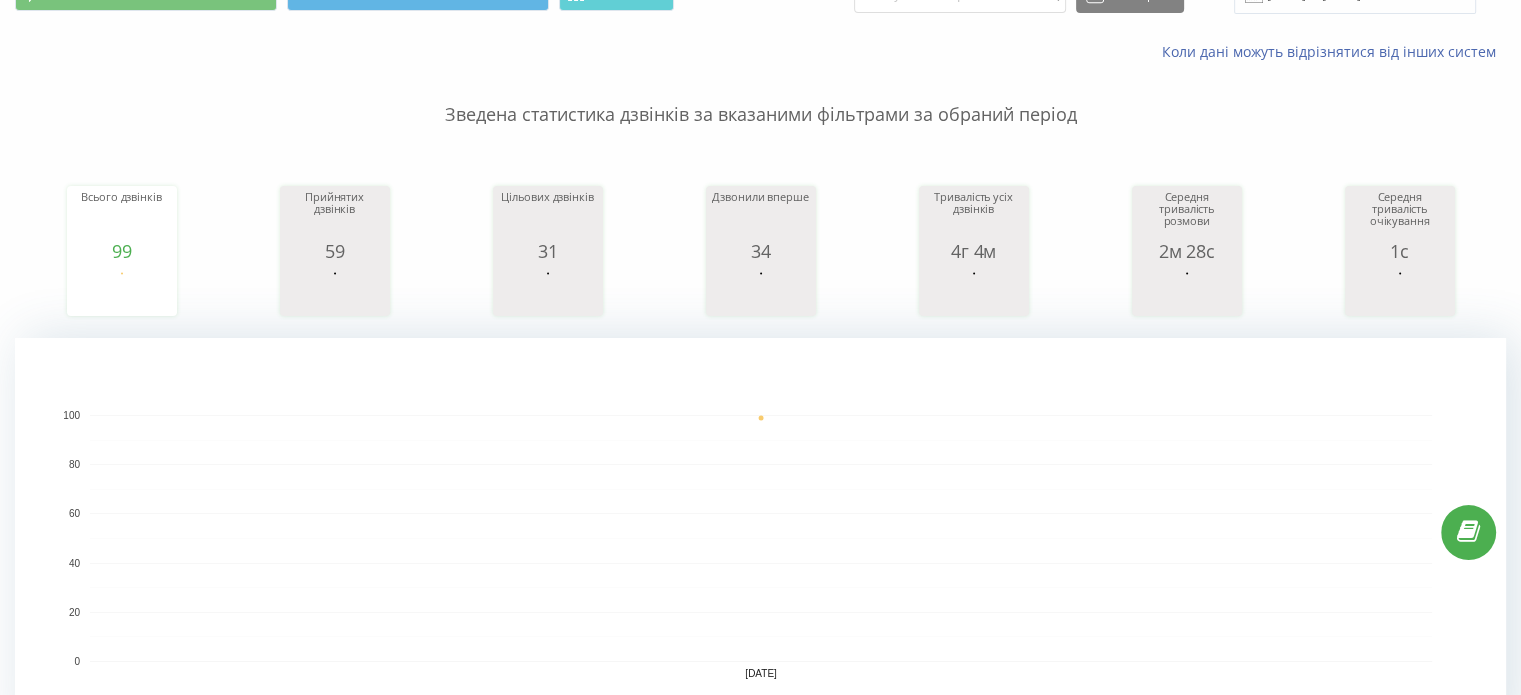 scroll, scrollTop: 0, scrollLeft: 0, axis: both 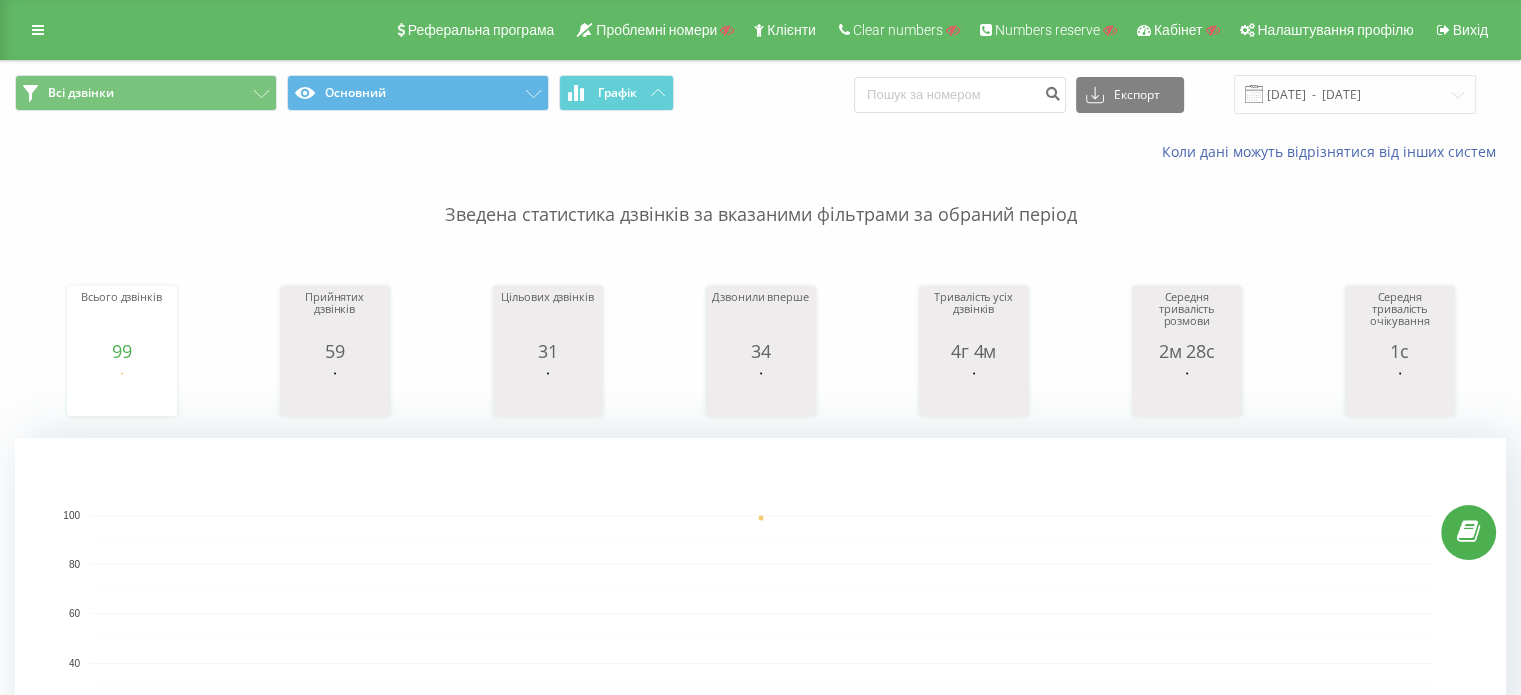 click on "Зведена статистика дзвінків за вказаними фільтрами за обраний період" at bounding box center (760, 195) 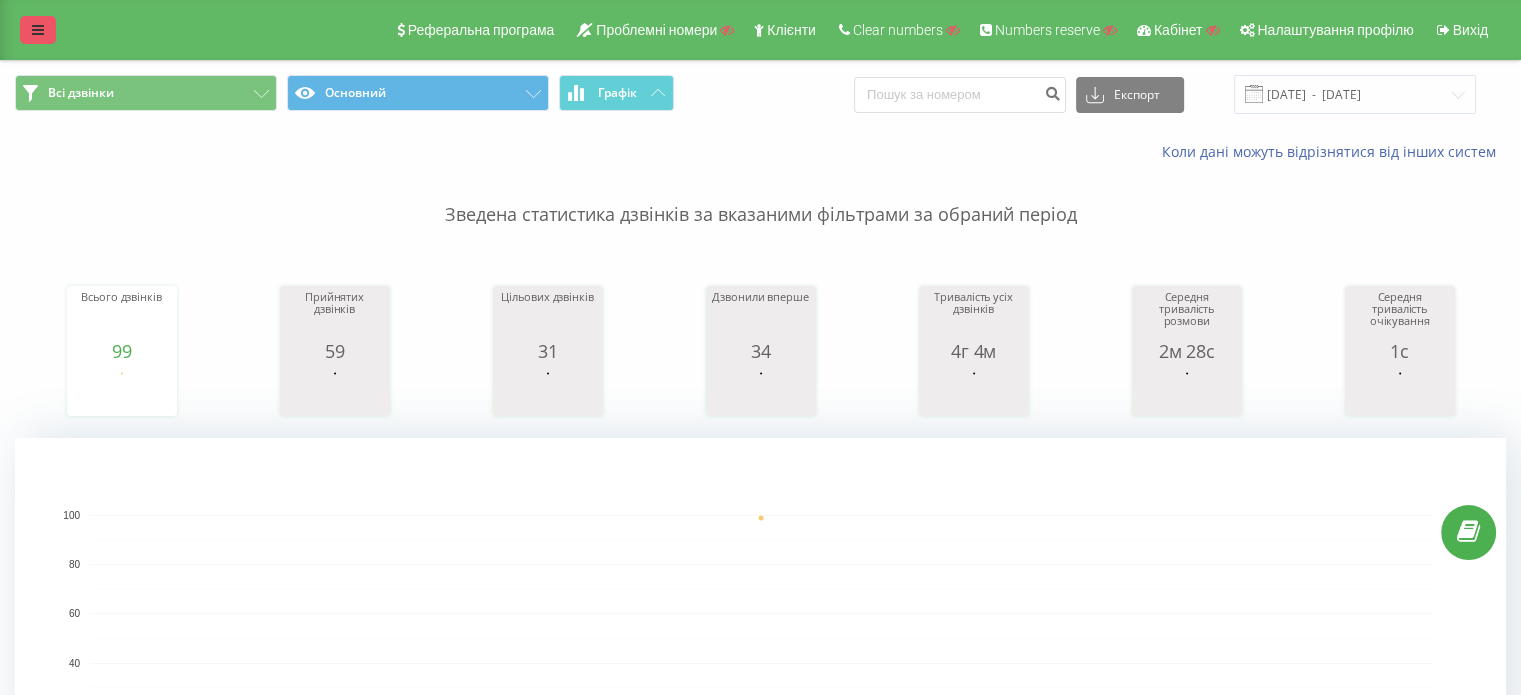 click at bounding box center (38, 30) 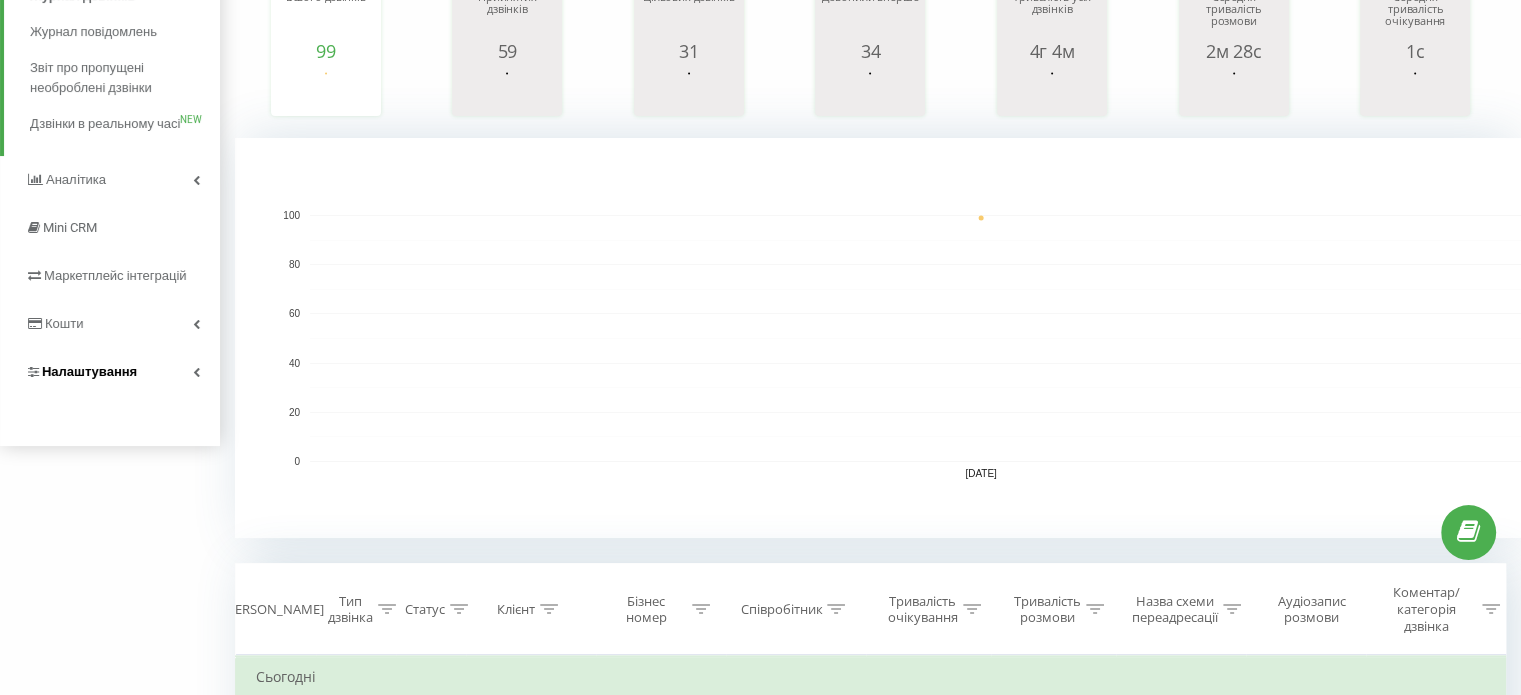 click on "Налаштування" at bounding box center [89, 371] 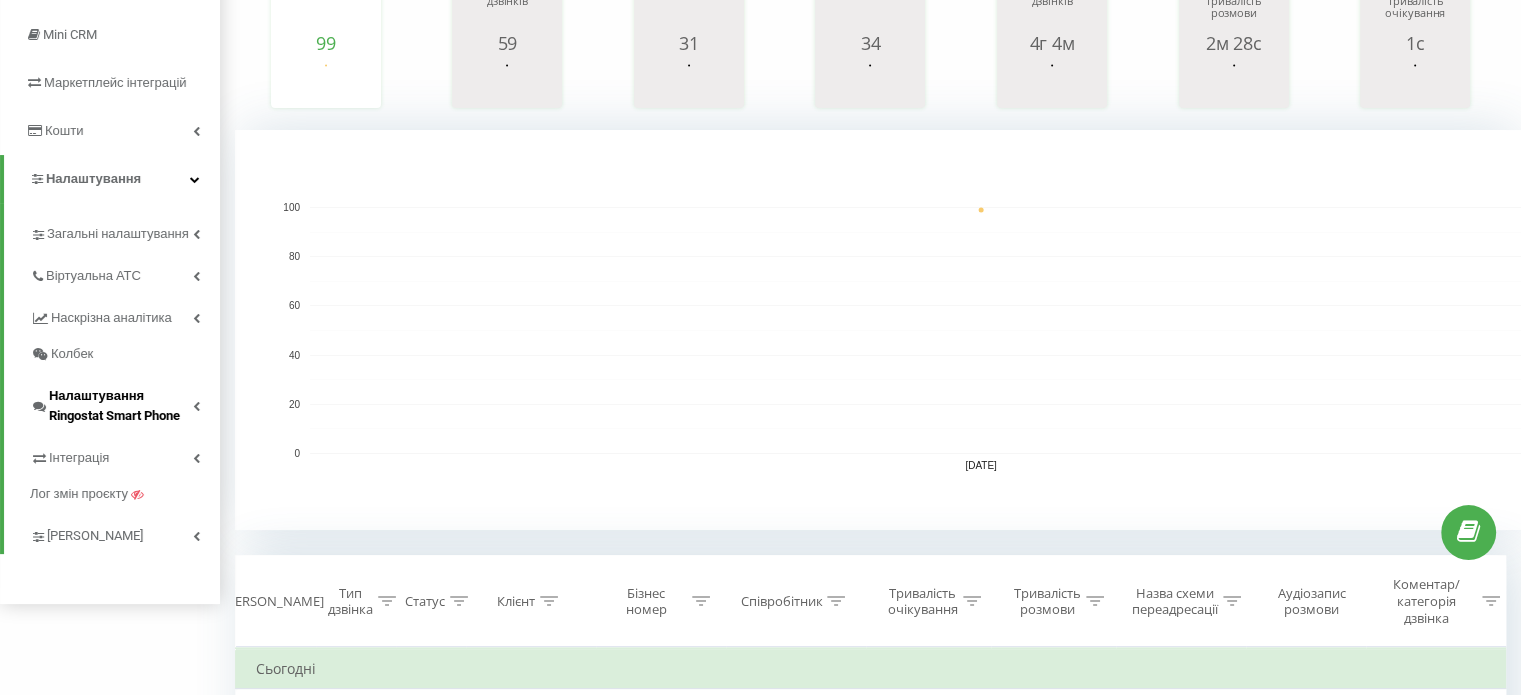 scroll, scrollTop: 315, scrollLeft: 0, axis: vertical 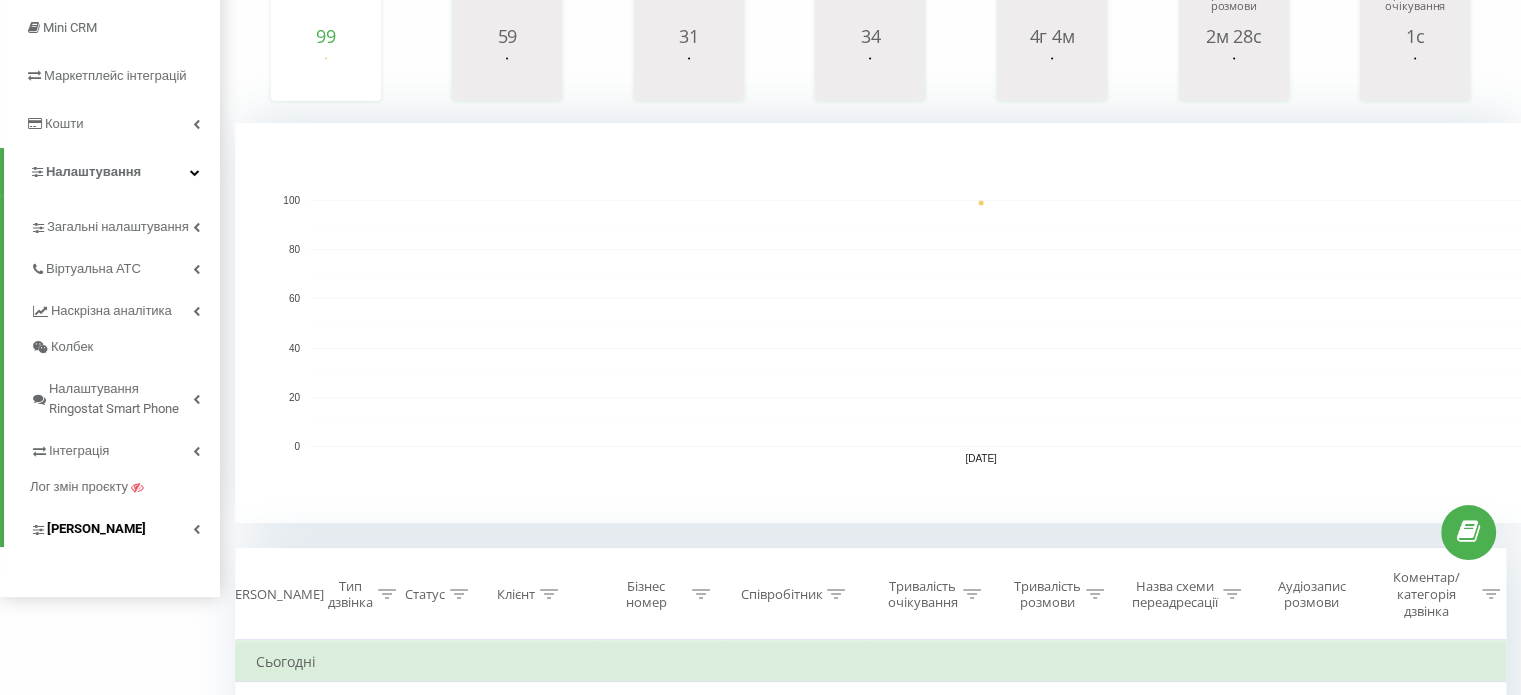 click on "Коллтрекінг" at bounding box center [96, 529] 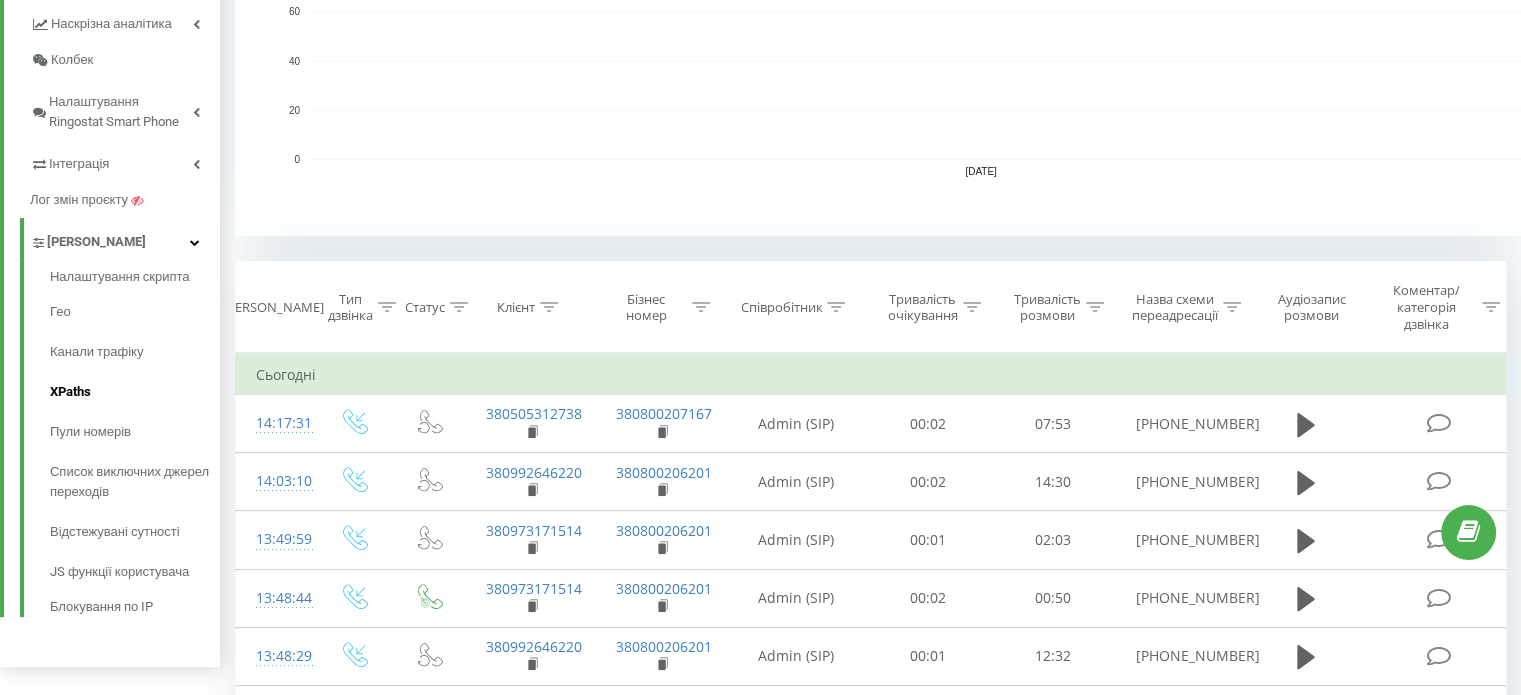 scroll, scrollTop: 715, scrollLeft: 0, axis: vertical 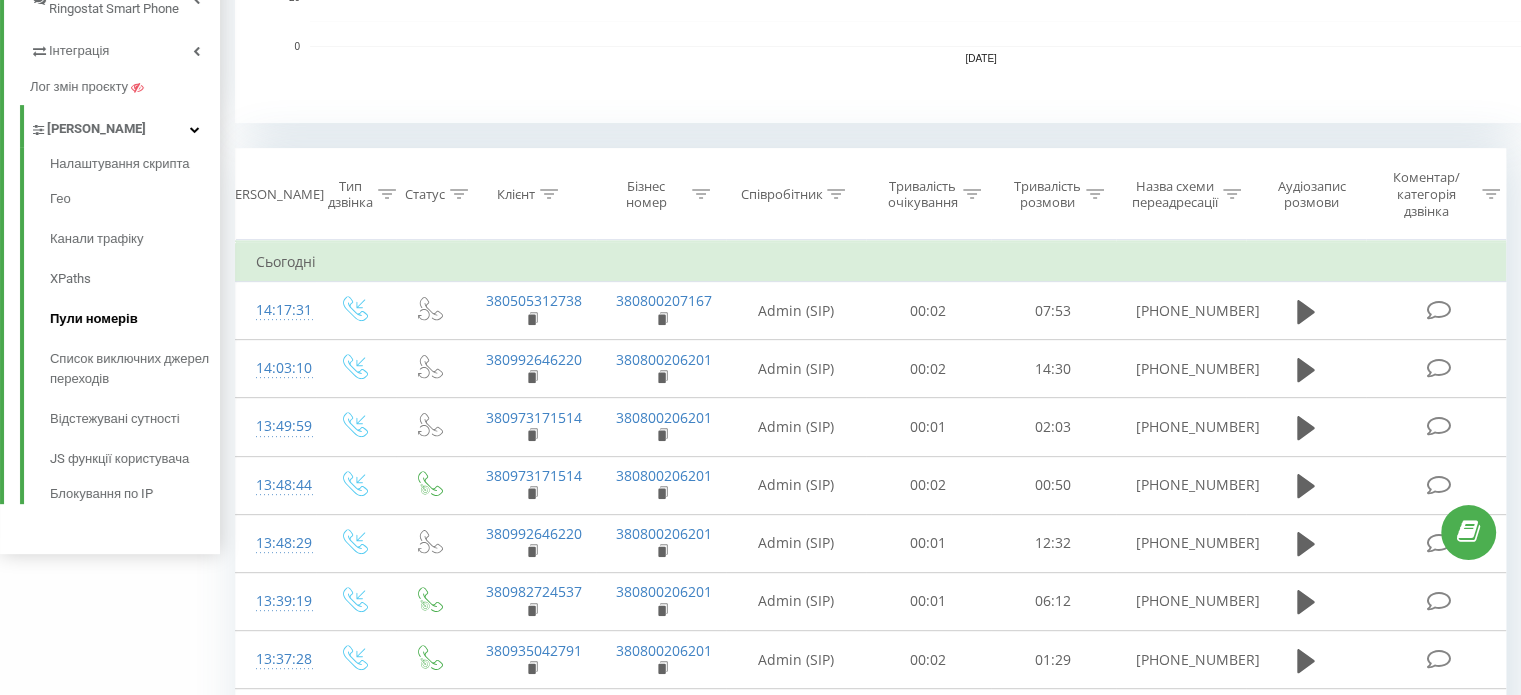 click on "Пули номерів" at bounding box center (135, 319) 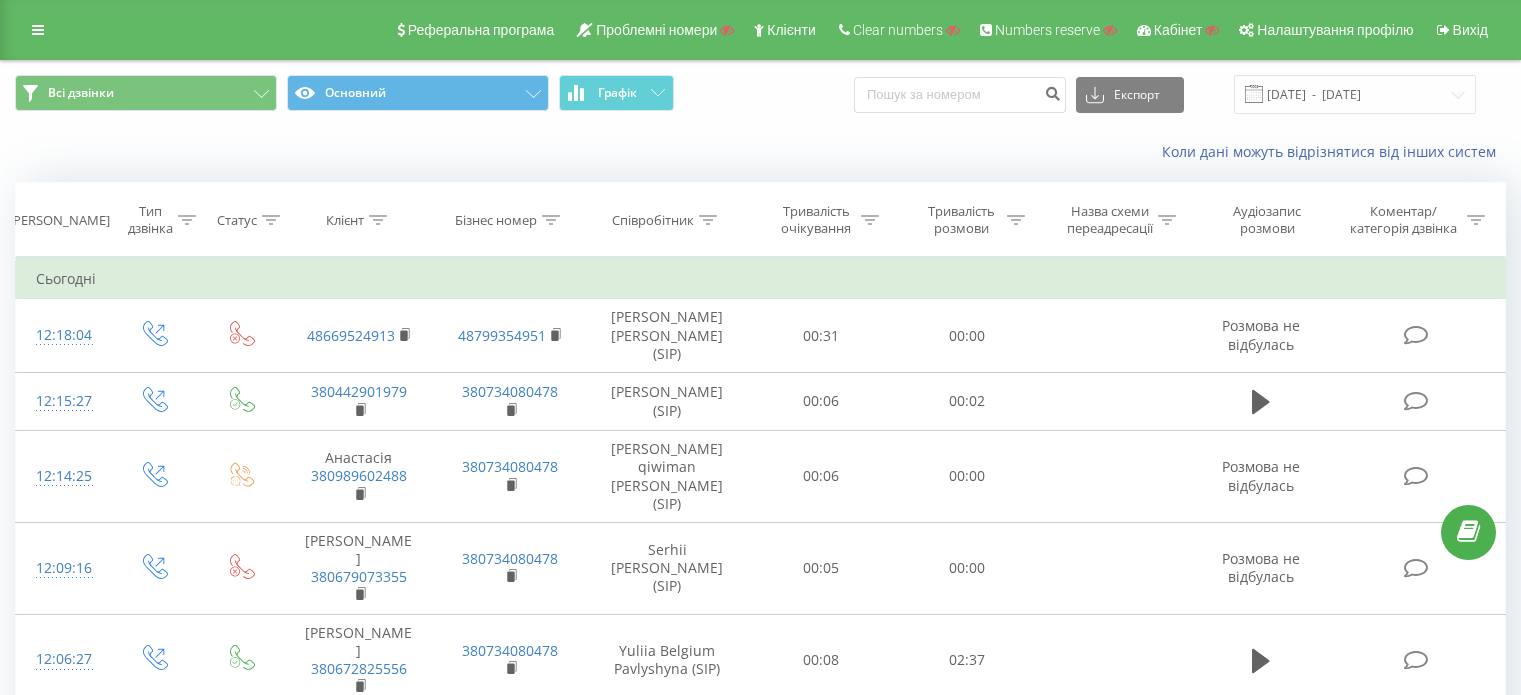 scroll, scrollTop: 0, scrollLeft: 0, axis: both 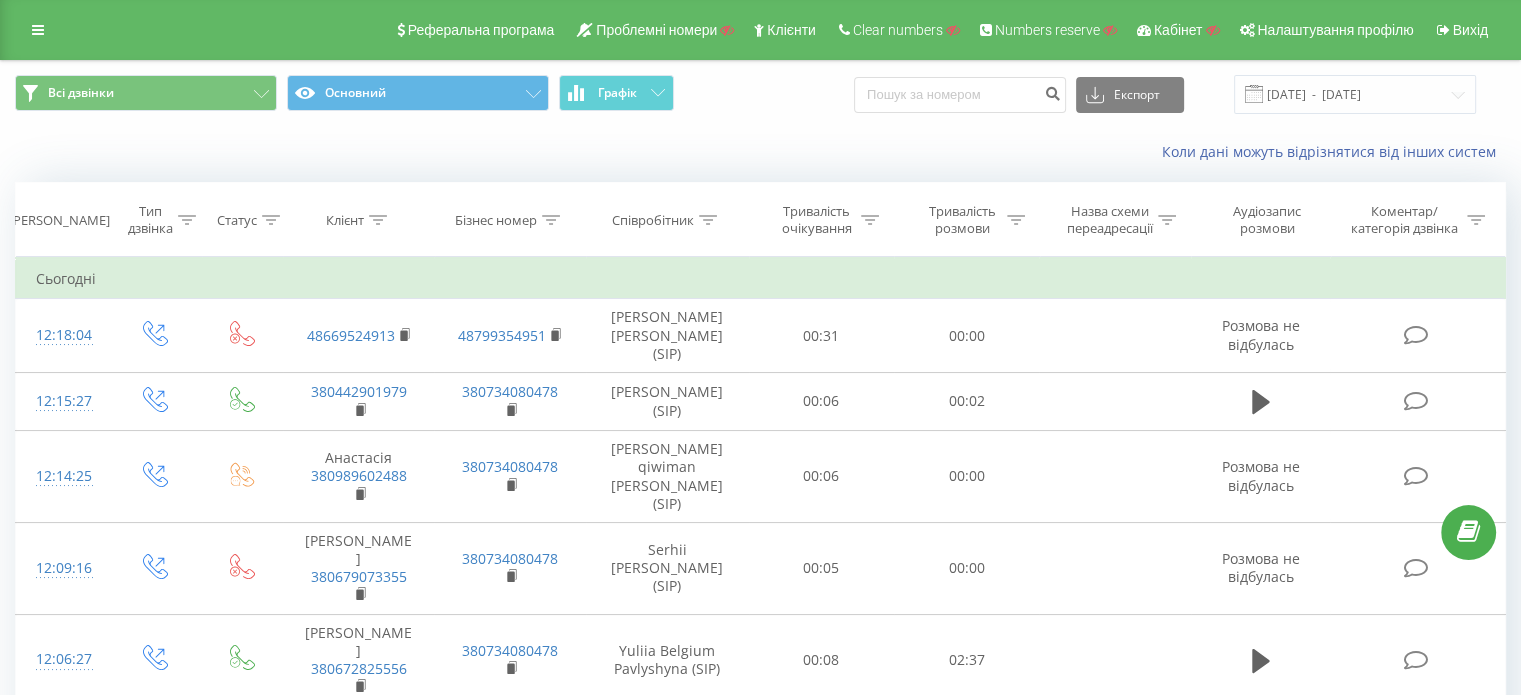 click on "Реферальна програма Проблемні номери Клієнти Clear numbers Numbers reserve Кабінет Налаштування профілю Вихід" at bounding box center (760, 30) 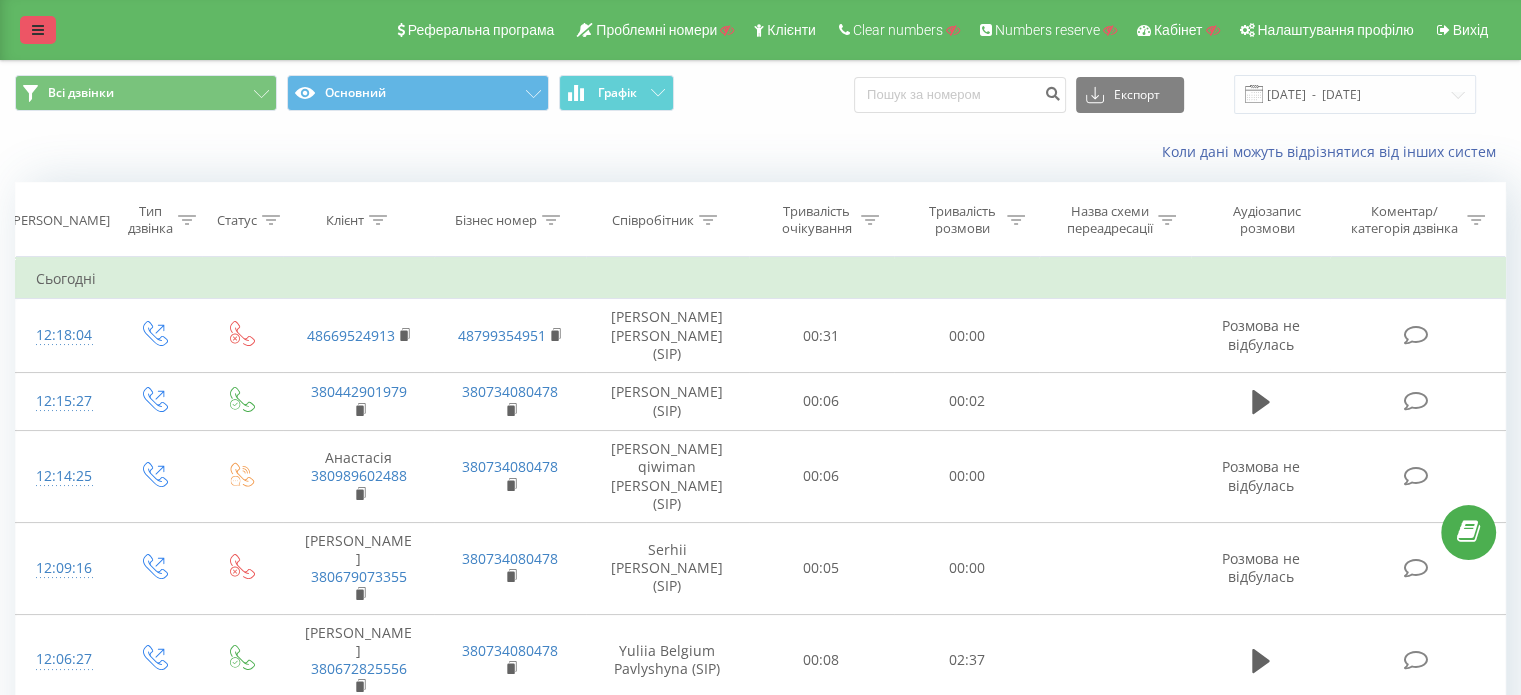 click at bounding box center (38, 30) 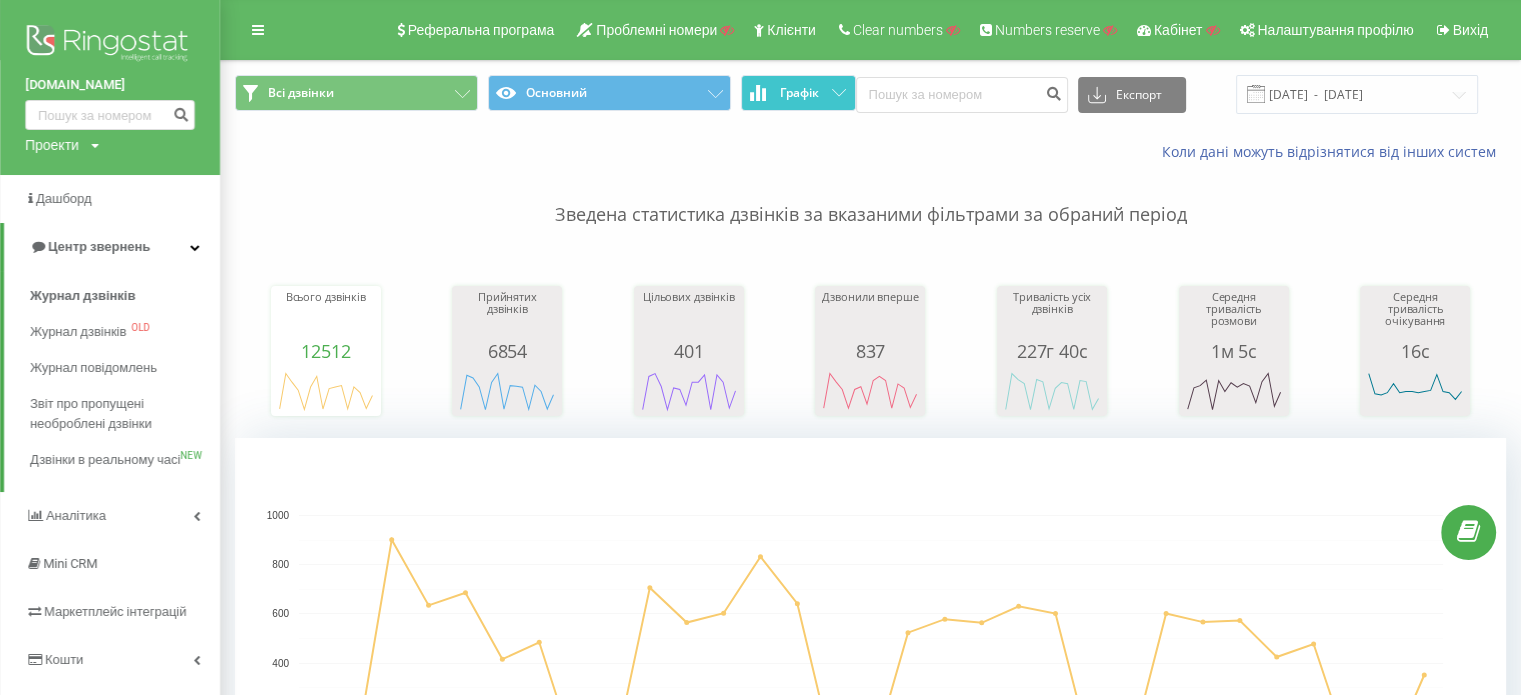 click on "Графік" at bounding box center [799, 93] 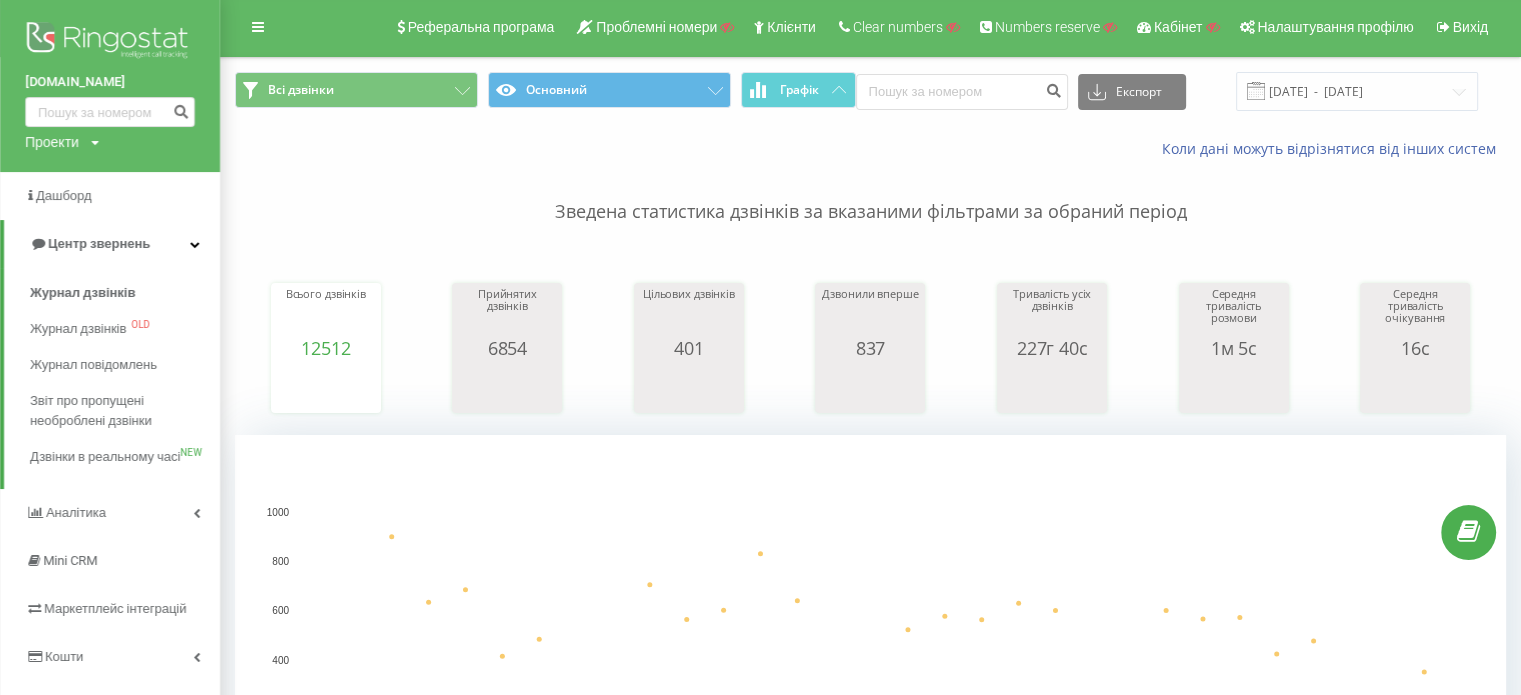 scroll, scrollTop: 0, scrollLeft: 0, axis: both 